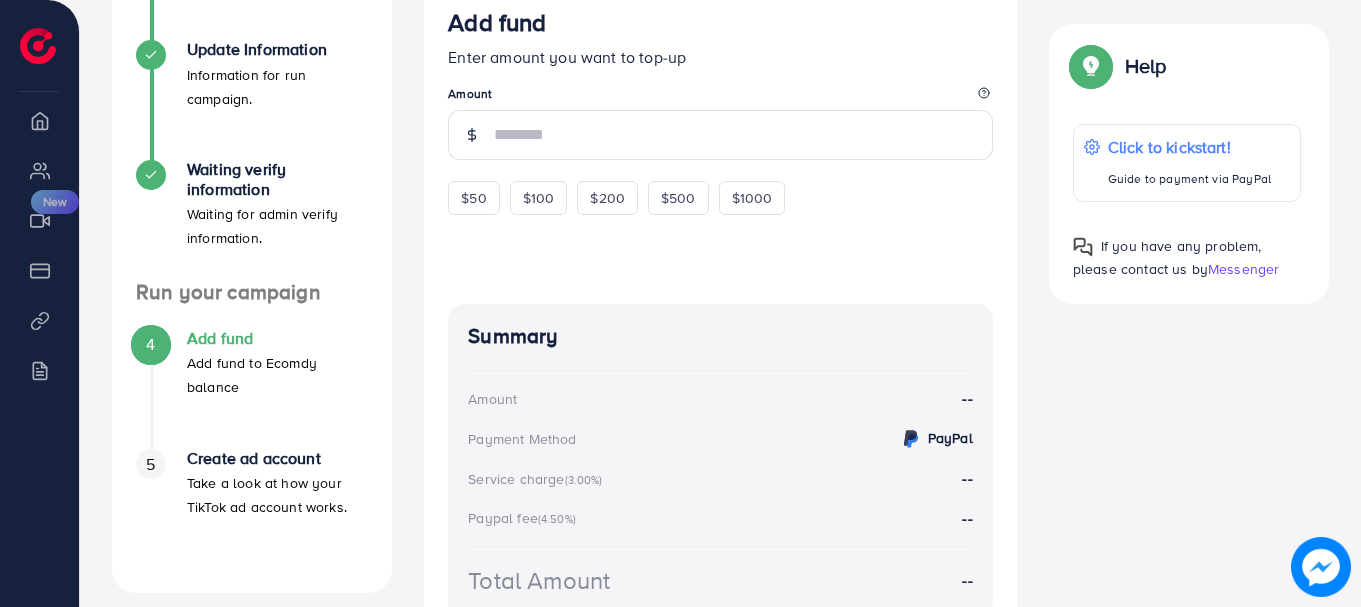 scroll, scrollTop: 470, scrollLeft: 0, axis: vertical 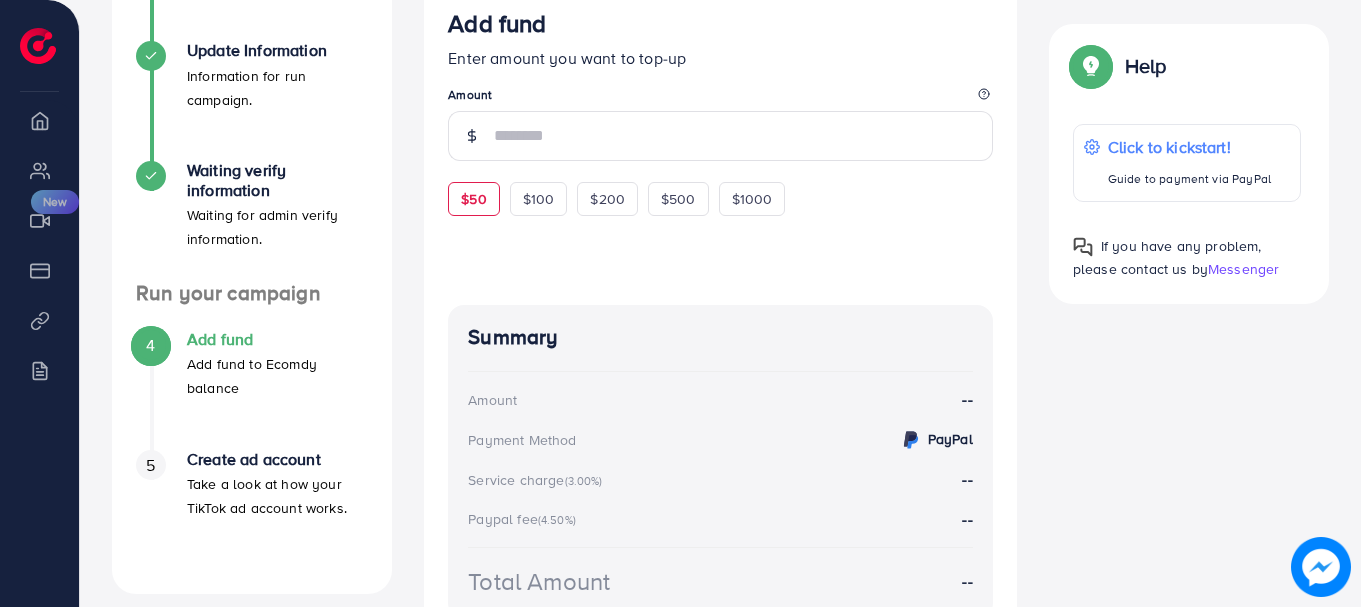 click on "$50" at bounding box center (473, 199) 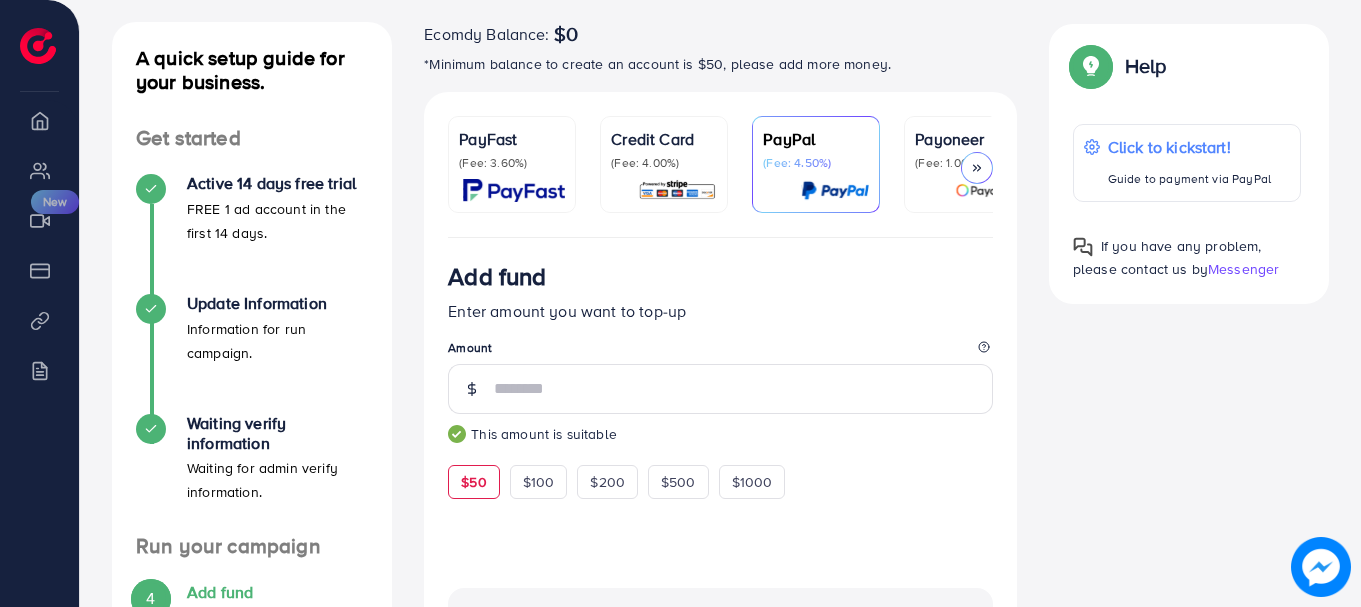 scroll, scrollTop: 187, scrollLeft: 0, axis: vertical 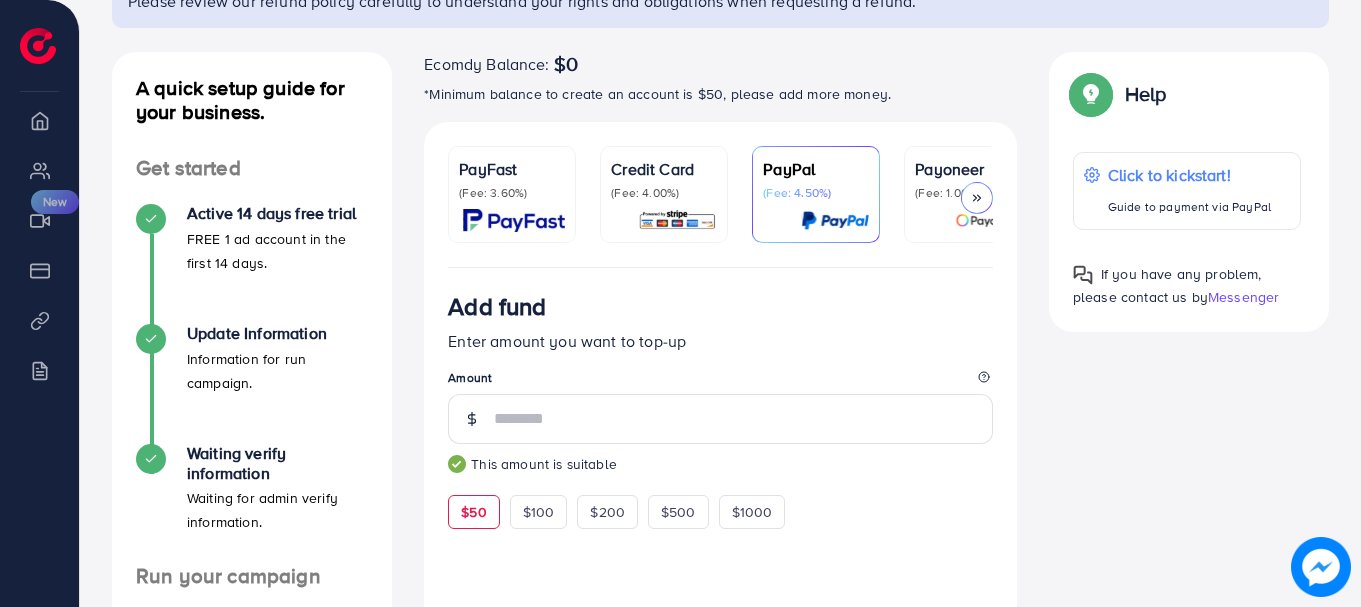 click on "PayFast   (Fee: 3.60%)" at bounding box center (512, 194) 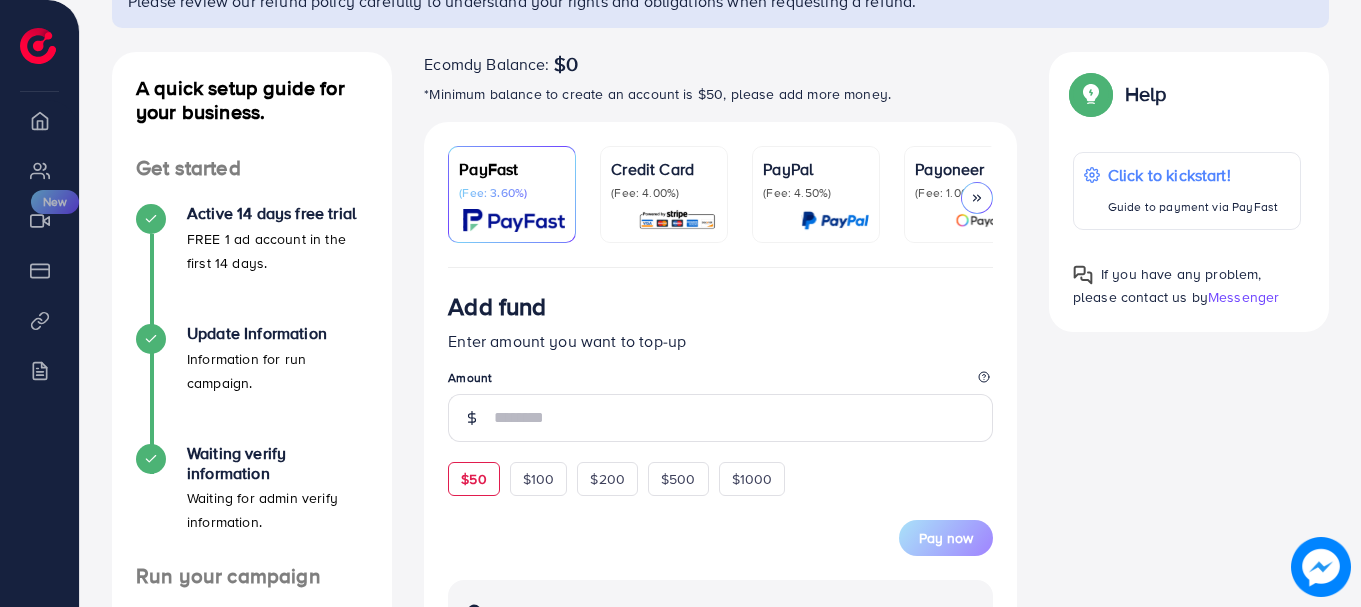click on "$50" at bounding box center (473, 479) 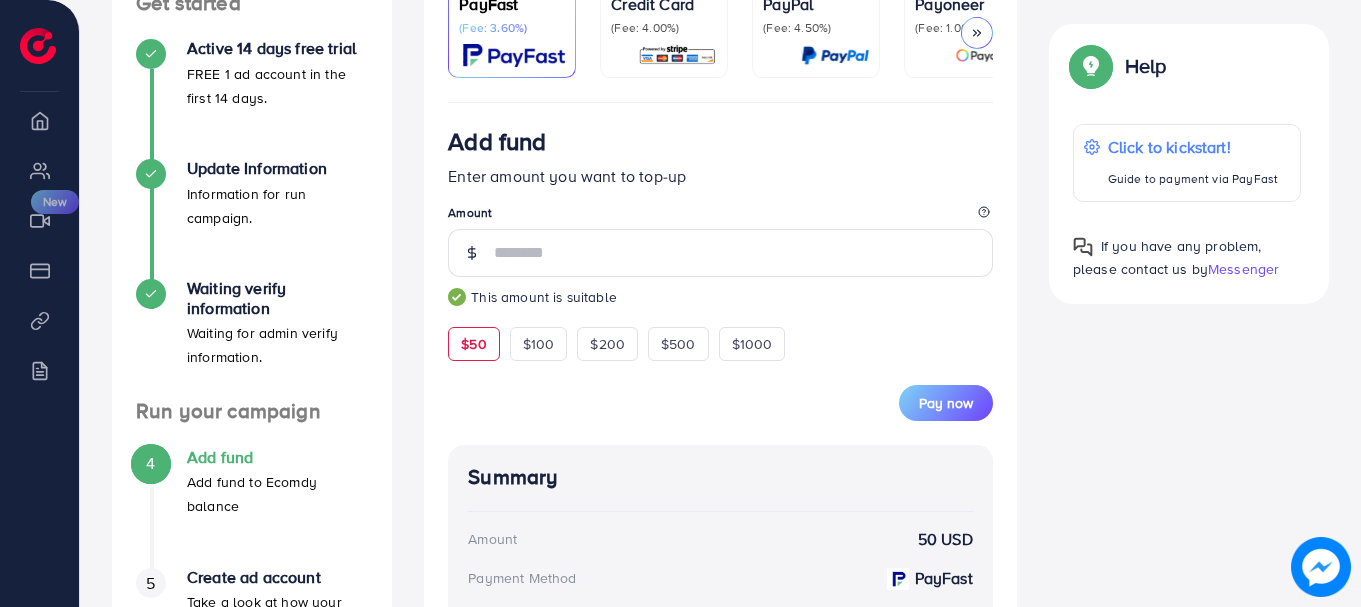 scroll, scrollTop: 353, scrollLeft: 0, axis: vertical 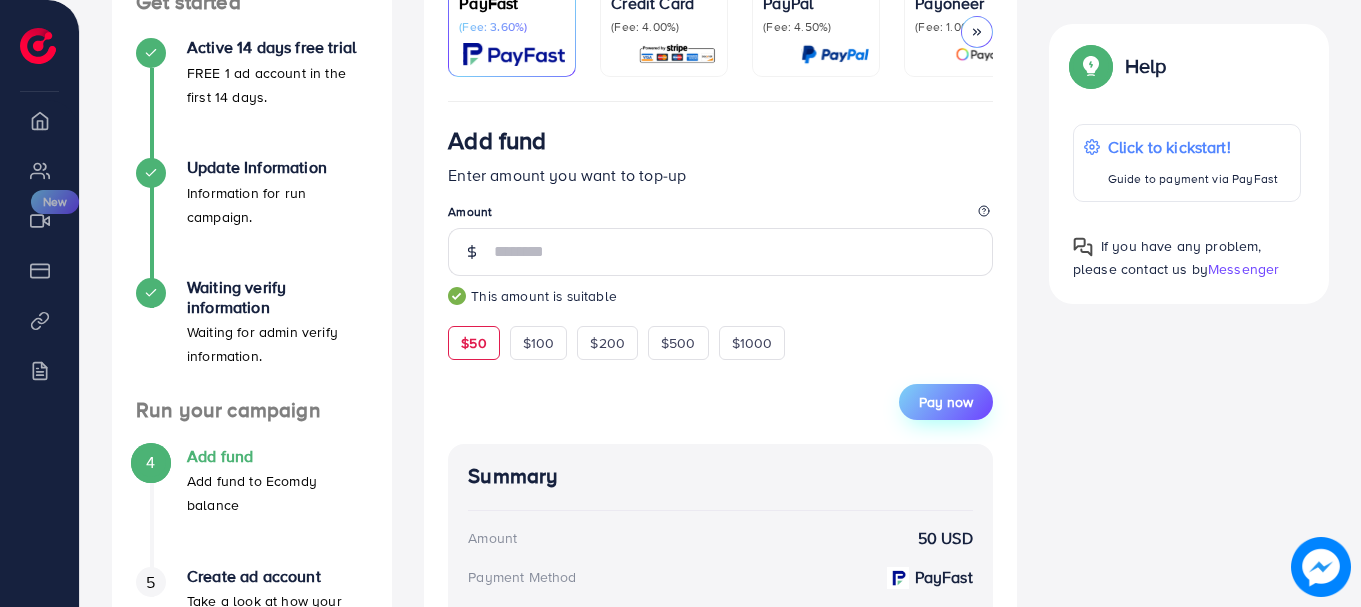 click on "Pay now" at bounding box center [946, 402] 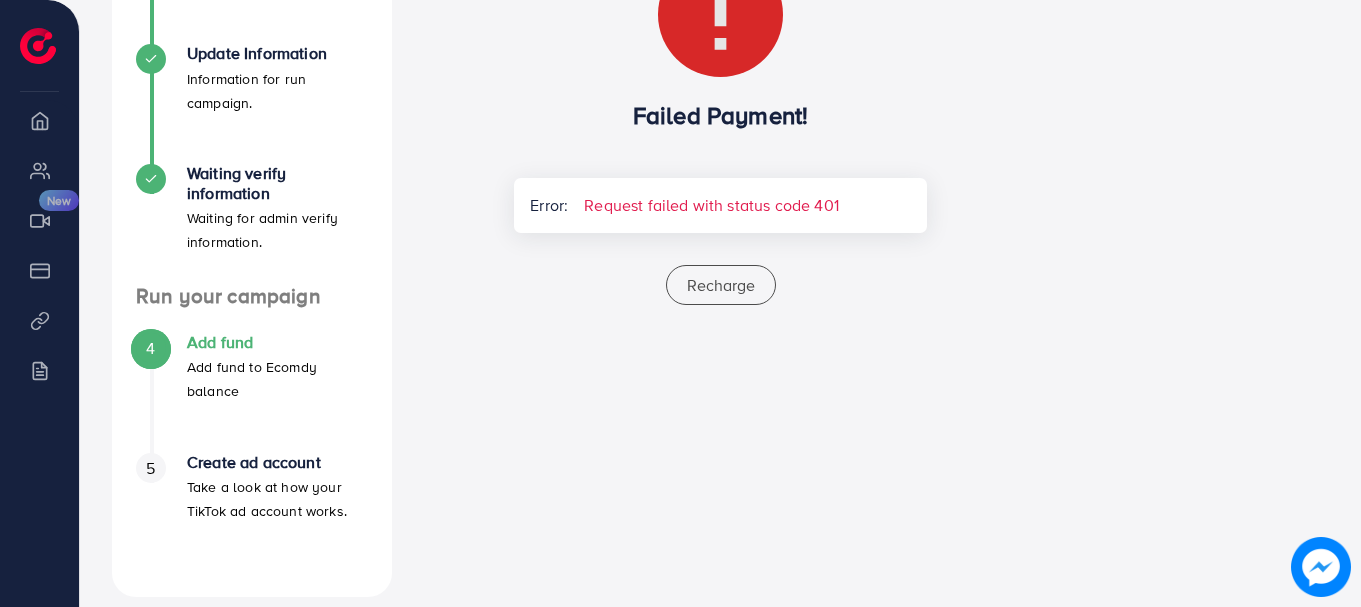 scroll, scrollTop: 489, scrollLeft: 0, axis: vertical 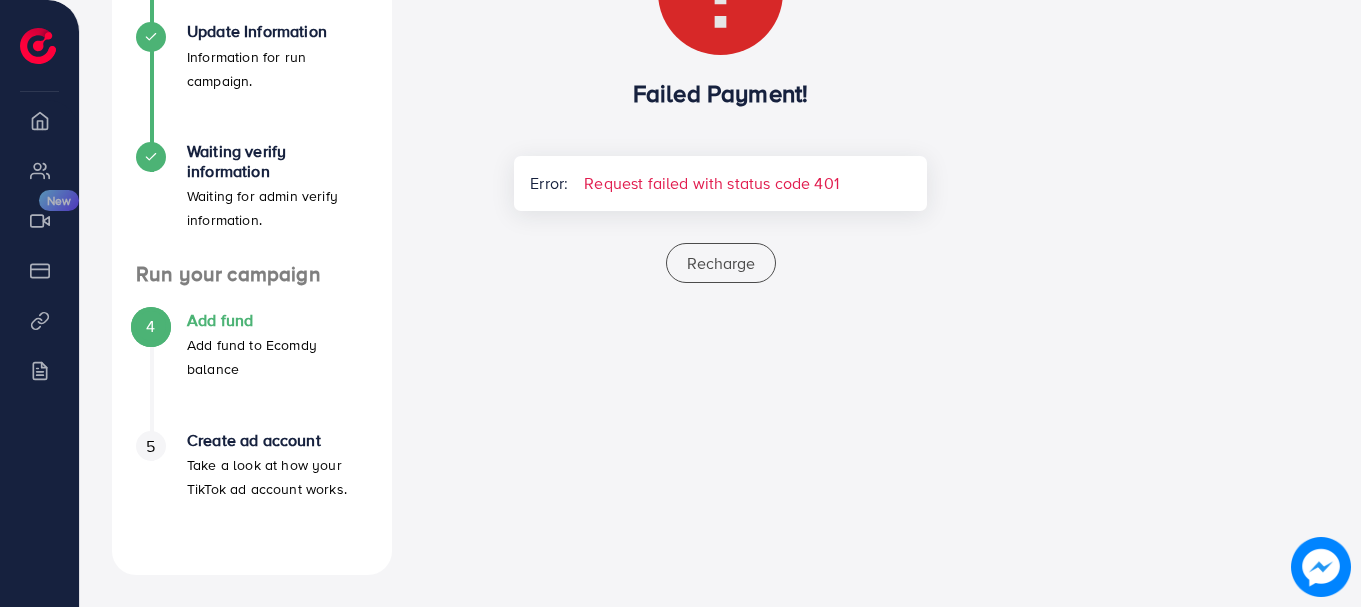 click on "Recharge" at bounding box center [720, 263] 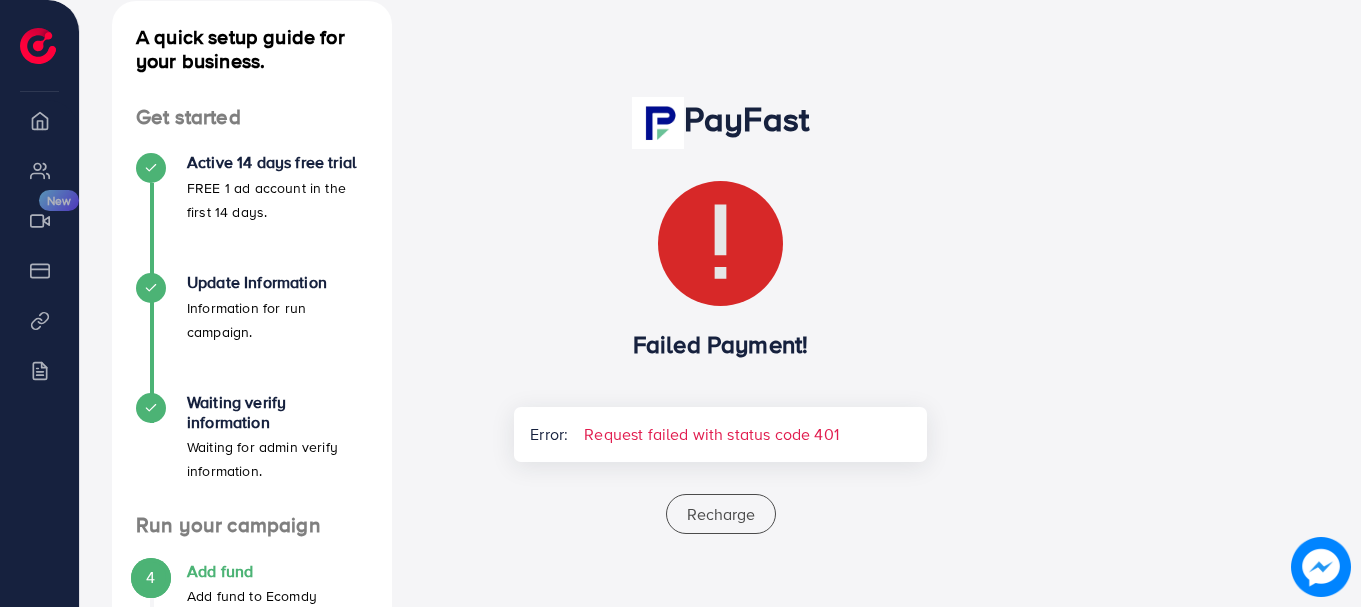 scroll, scrollTop: 489, scrollLeft: 0, axis: vertical 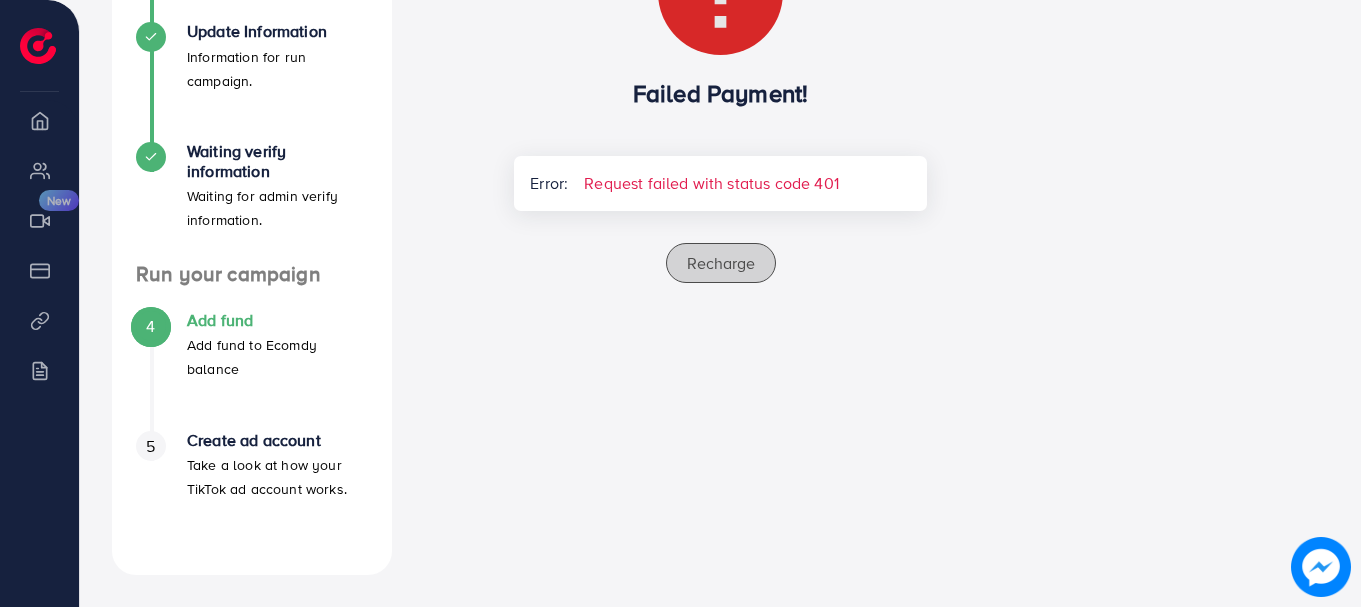 click on "Recharge" at bounding box center (721, 263) 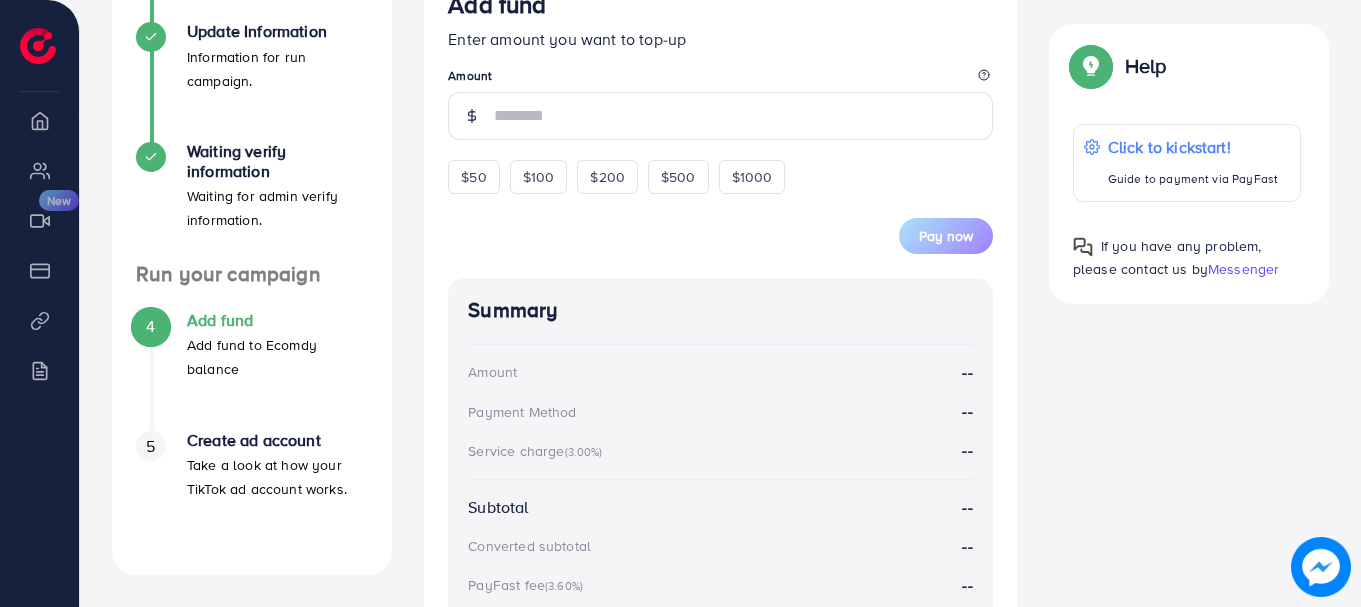 scroll, scrollTop: 0, scrollLeft: 0, axis: both 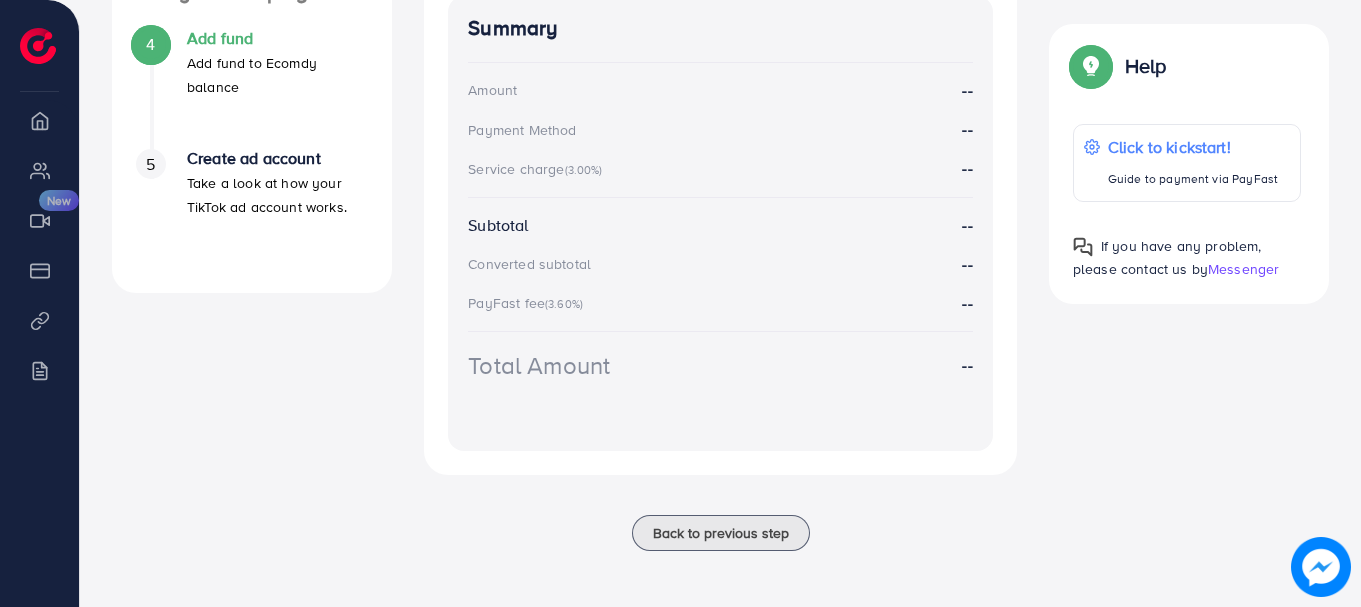click on "5   Create ad account   Take a look at how your TikTok ad account works." at bounding box center [252, 184] 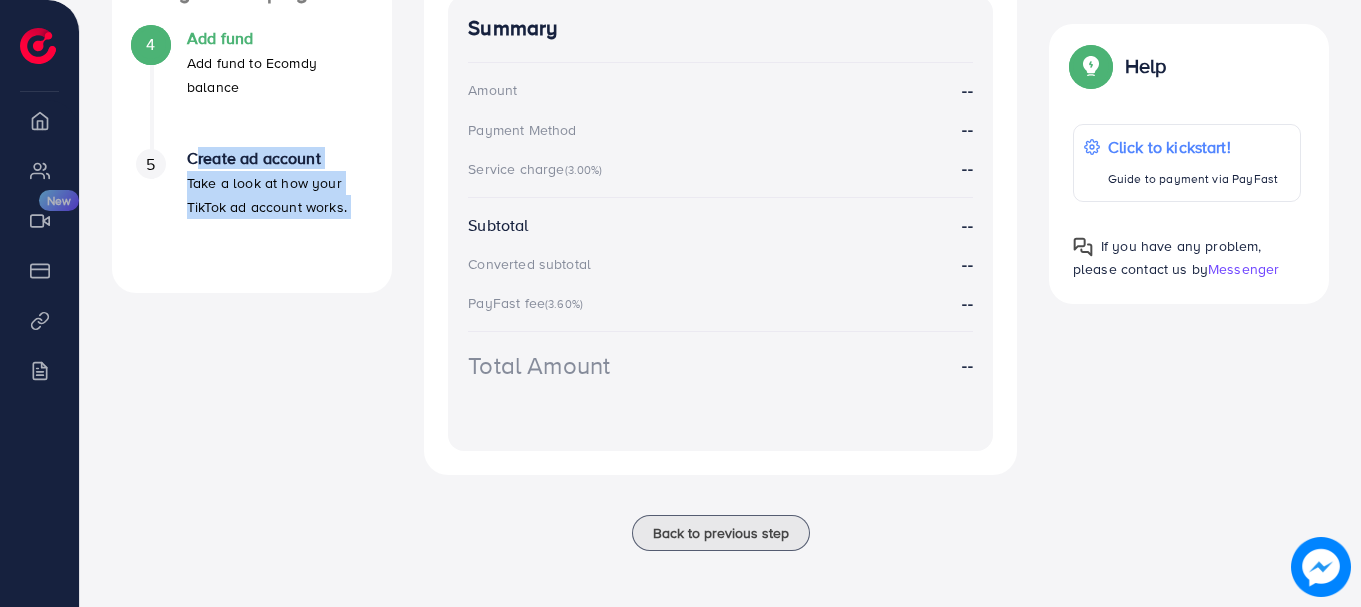 drag, startPoint x: 180, startPoint y: 177, endPoint x: 210, endPoint y: 150, distance: 40.36087 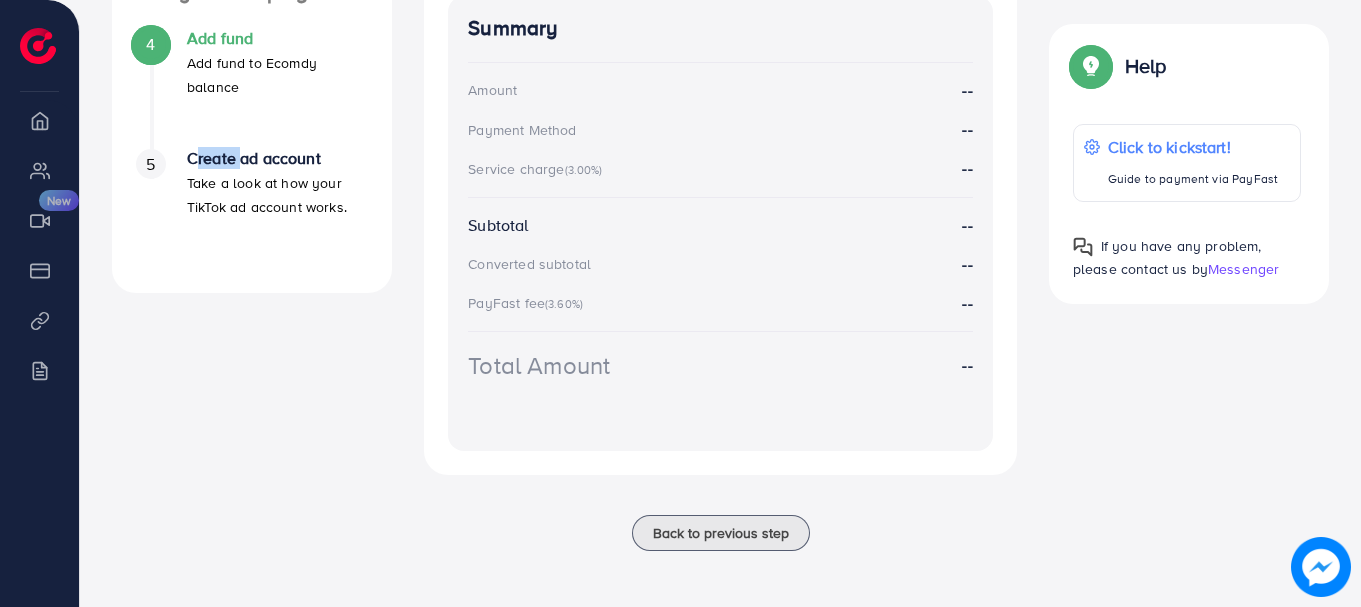 click on "Create ad account" at bounding box center (277, 158) 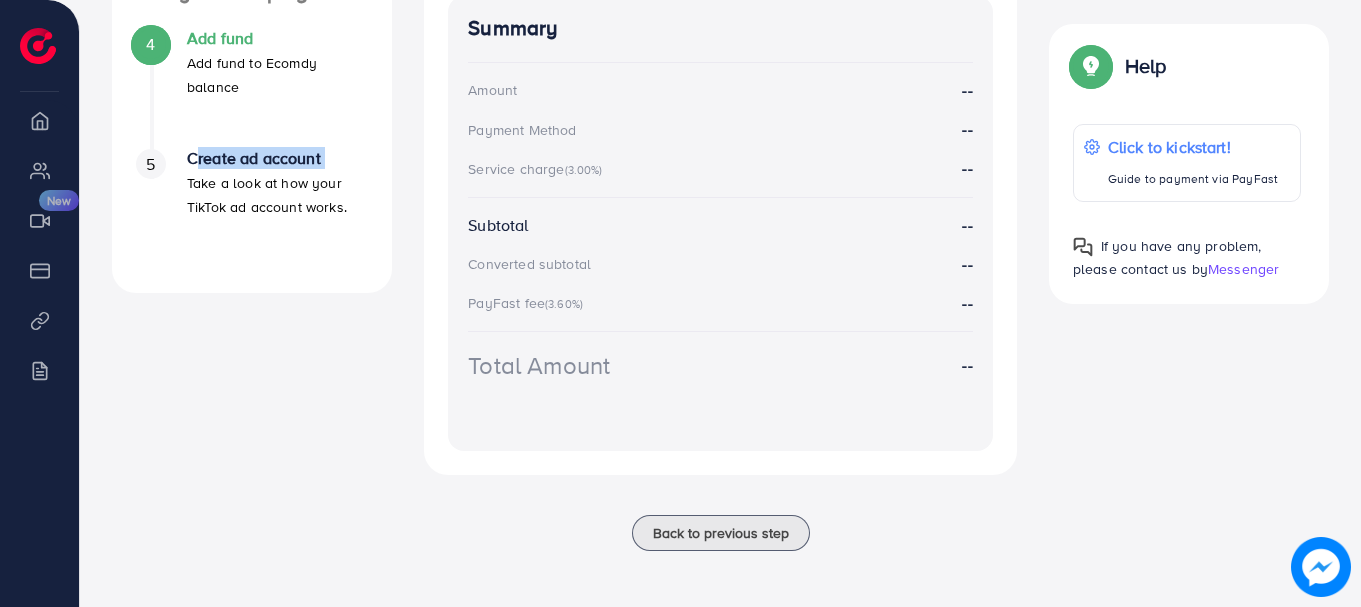 click on "Create ad account" at bounding box center [277, 158] 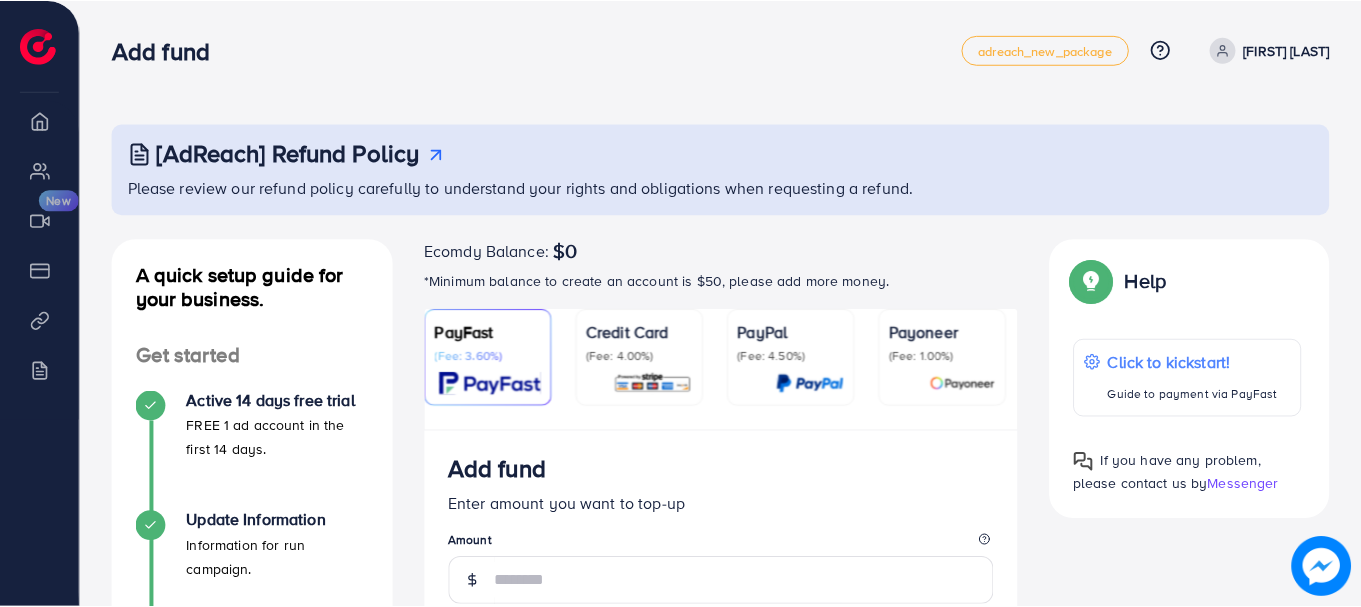 scroll, scrollTop: 0, scrollLeft: 0, axis: both 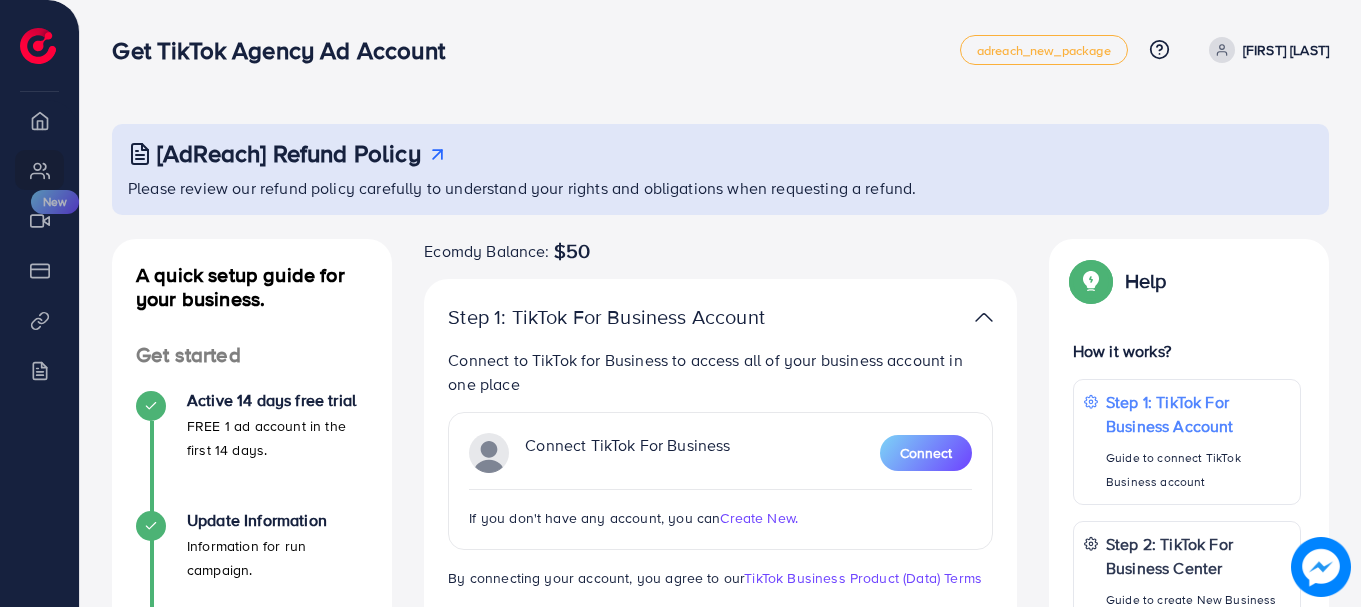 click on "Connect TikTok For Business   Connect  If you don't have any account, you can  Create New." at bounding box center [720, 481] 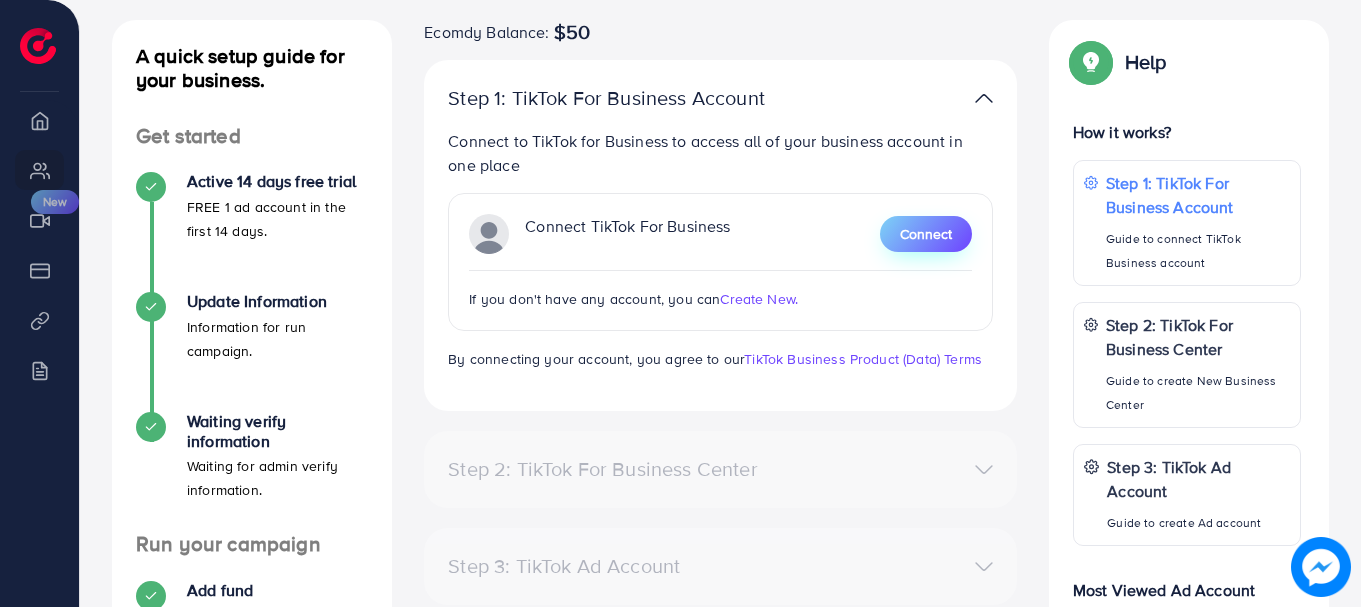 scroll, scrollTop: 220, scrollLeft: 0, axis: vertical 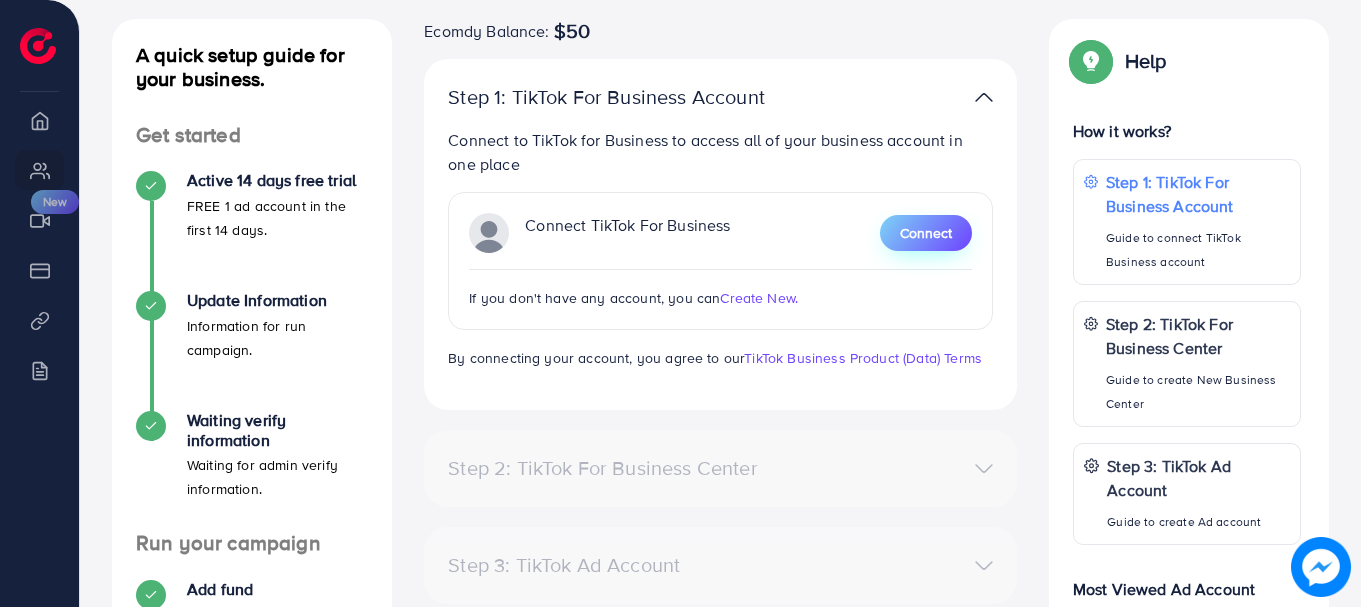 click on "Connect" at bounding box center [926, 233] 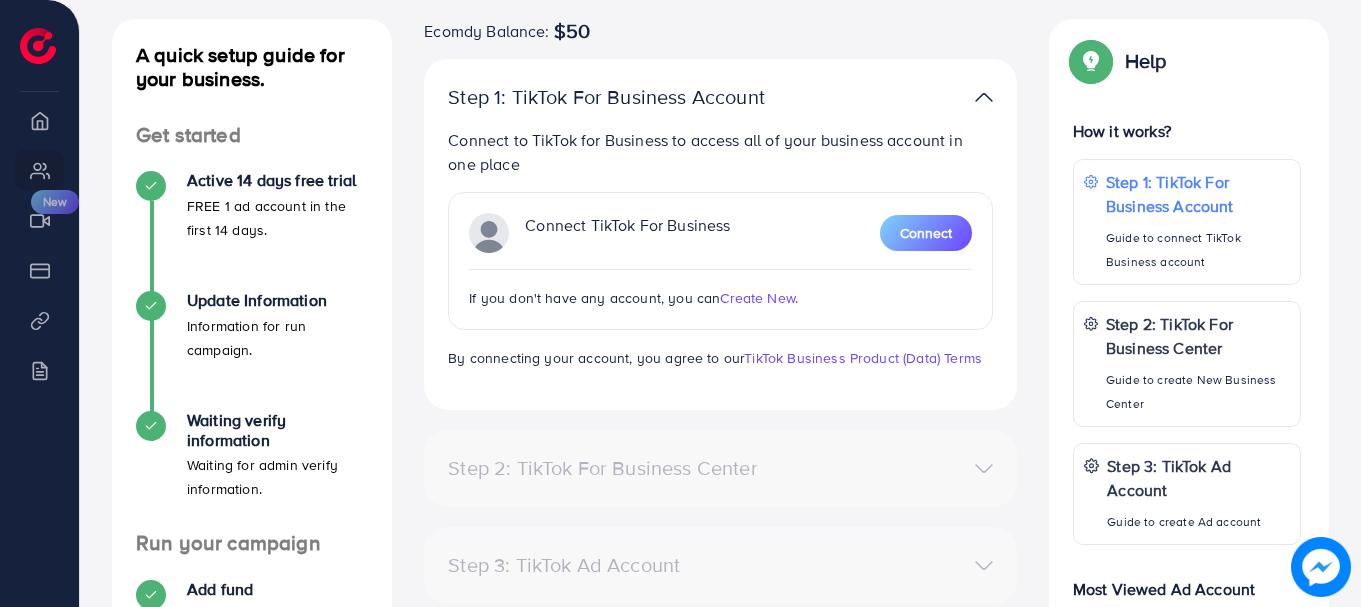 click on "Create New." at bounding box center (759, 298) 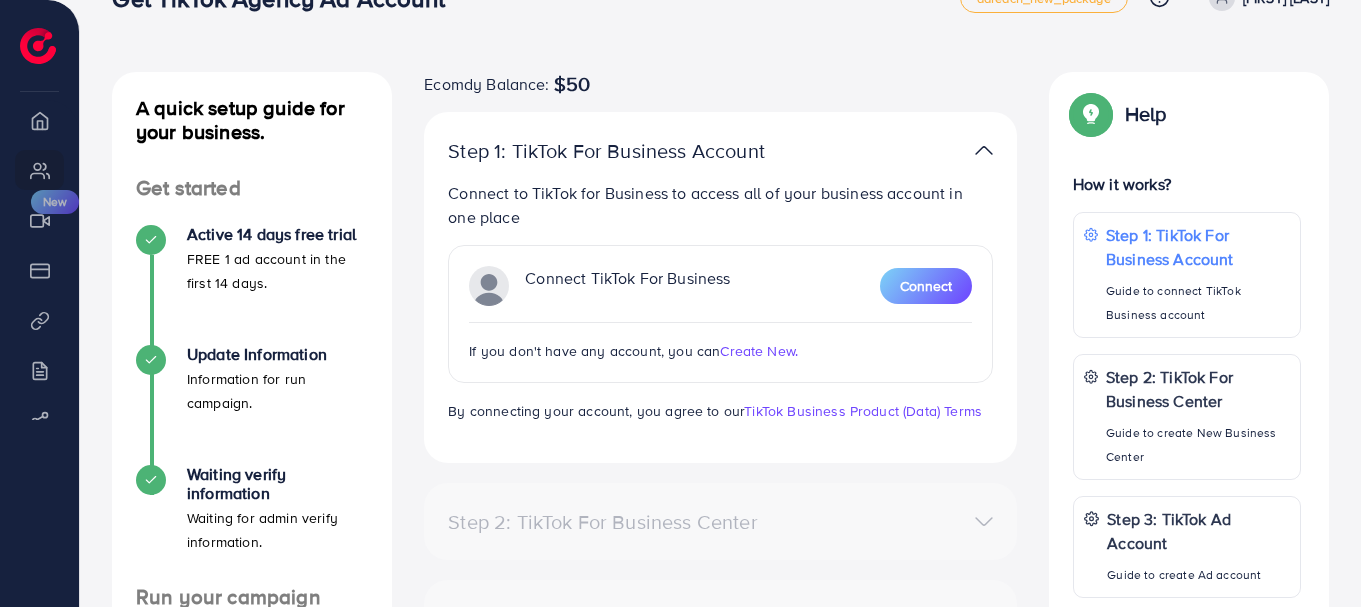 scroll, scrollTop: 35, scrollLeft: 0, axis: vertical 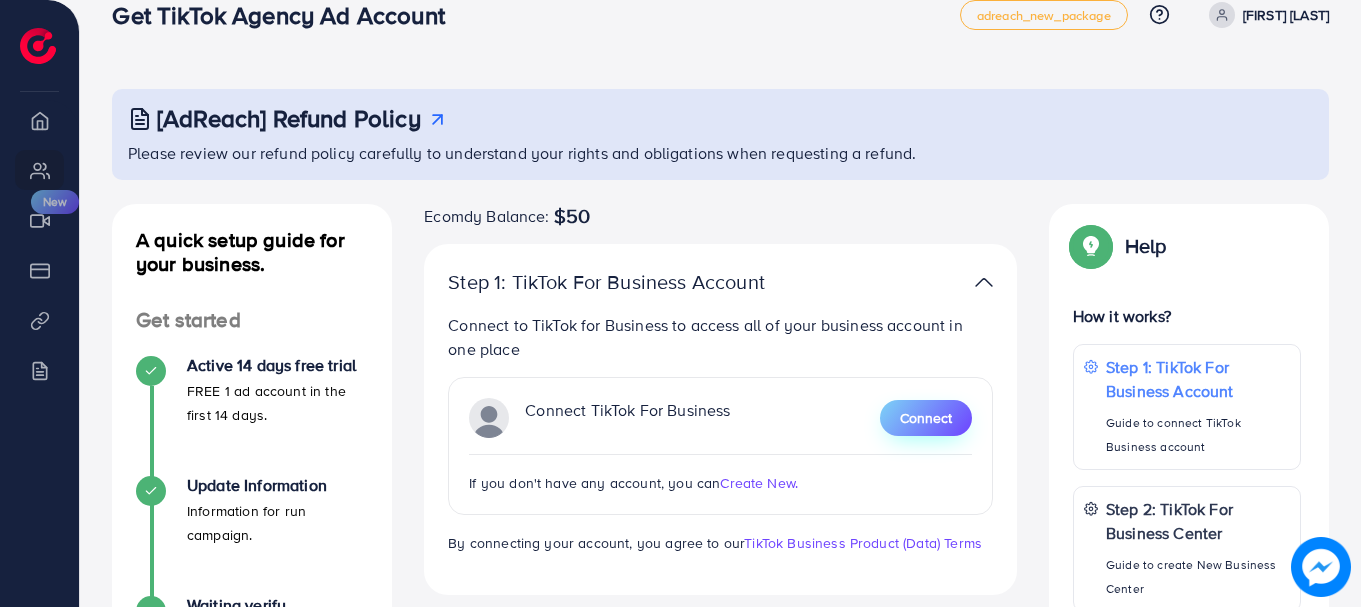 click on "Connect" at bounding box center [926, 418] 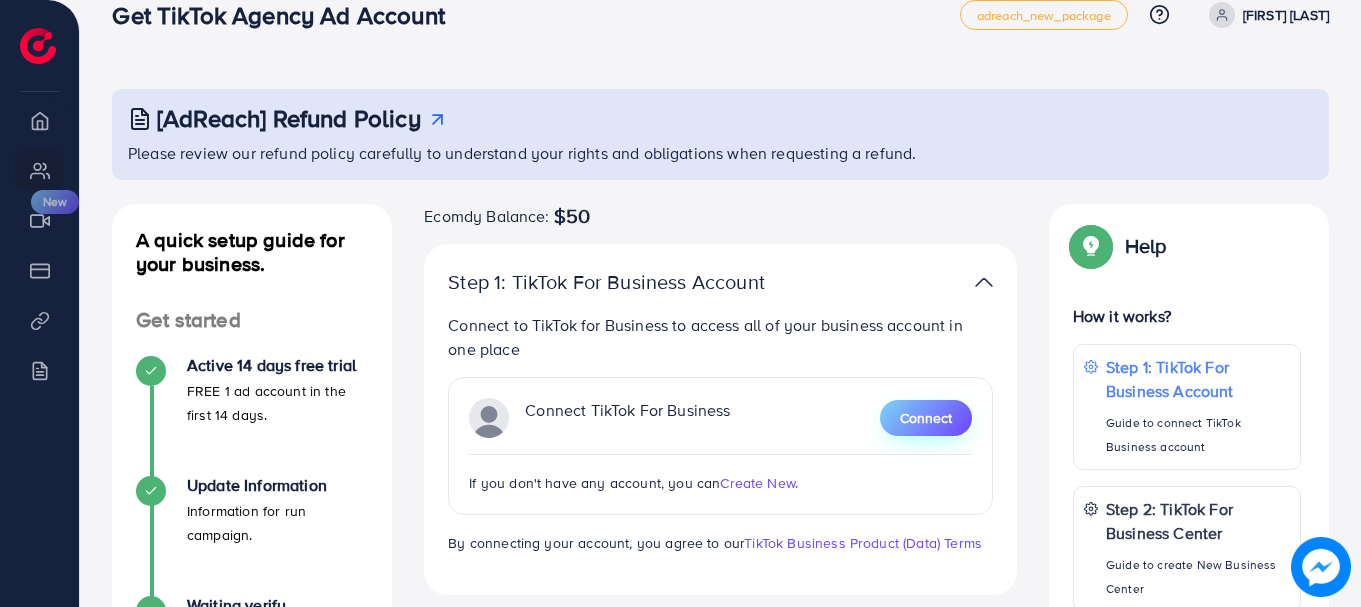 click on "Connect" at bounding box center (926, 418) 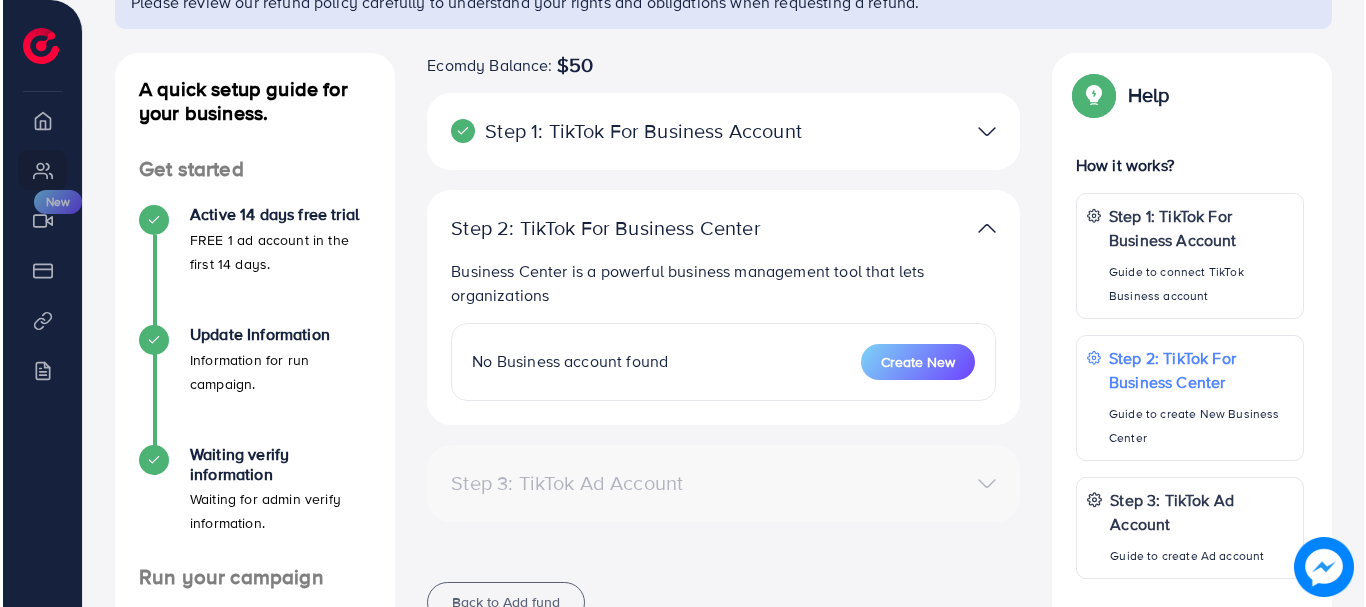 scroll, scrollTop: 185, scrollLeft: 0, axis: vertical 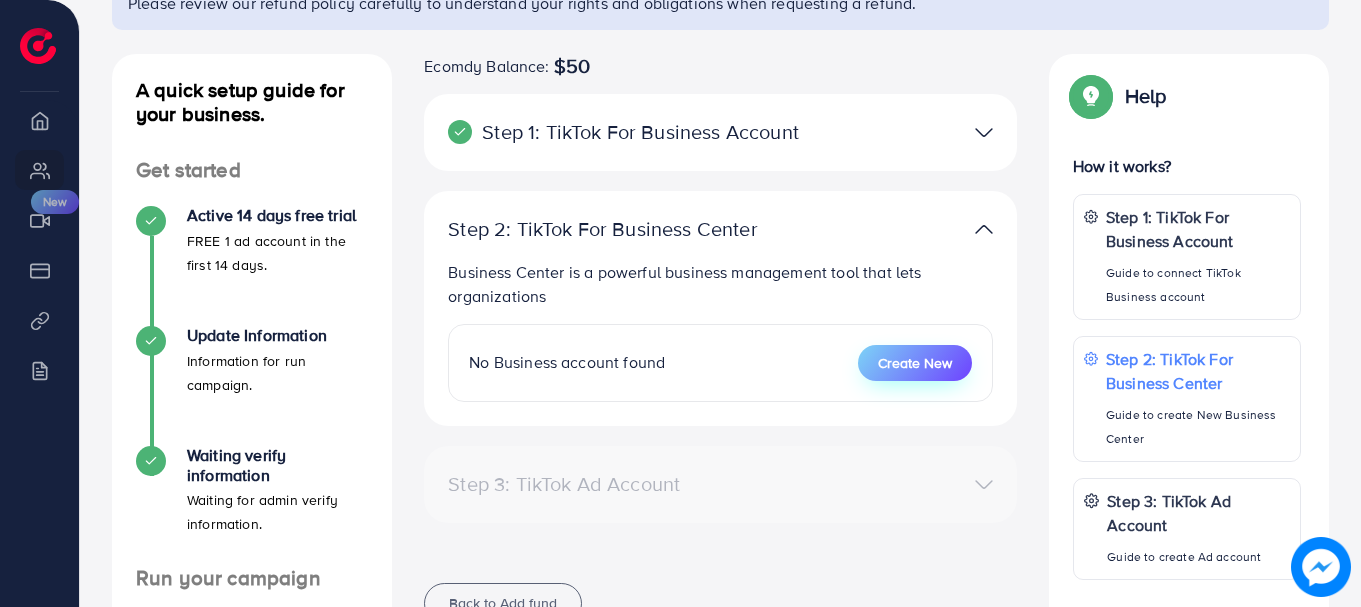 click on "Create New" at bounding box center (915, 363) 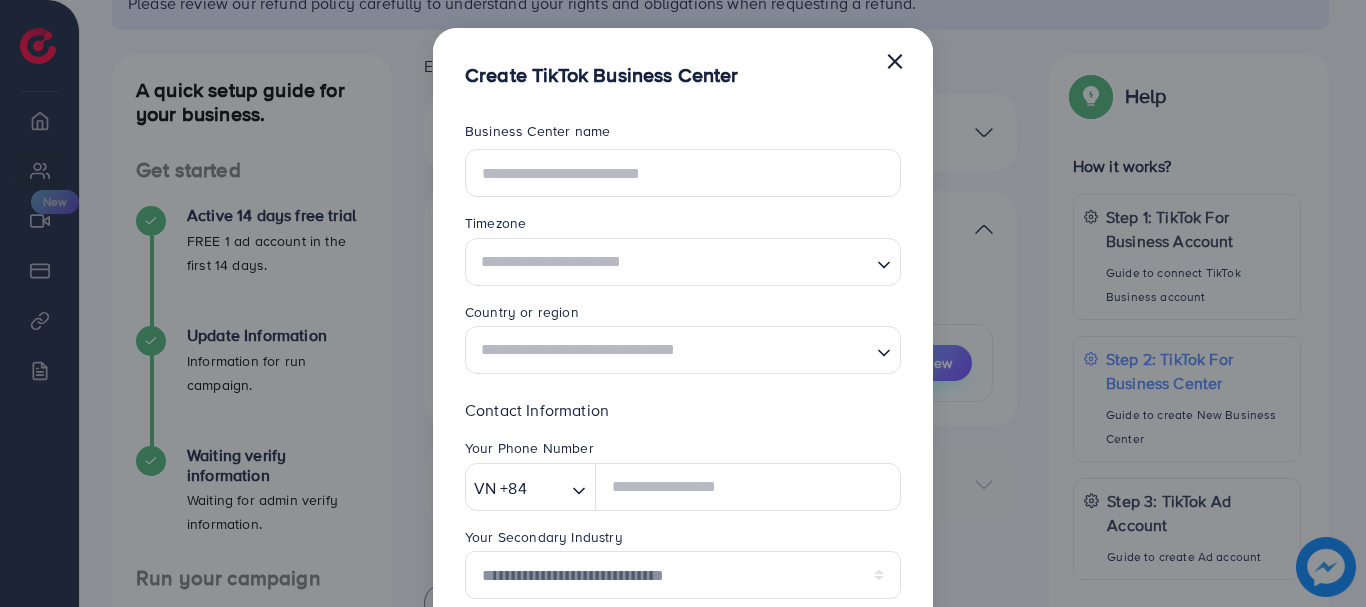 scroll, scrollTop: 0, scrollLeft: 0, axis: both 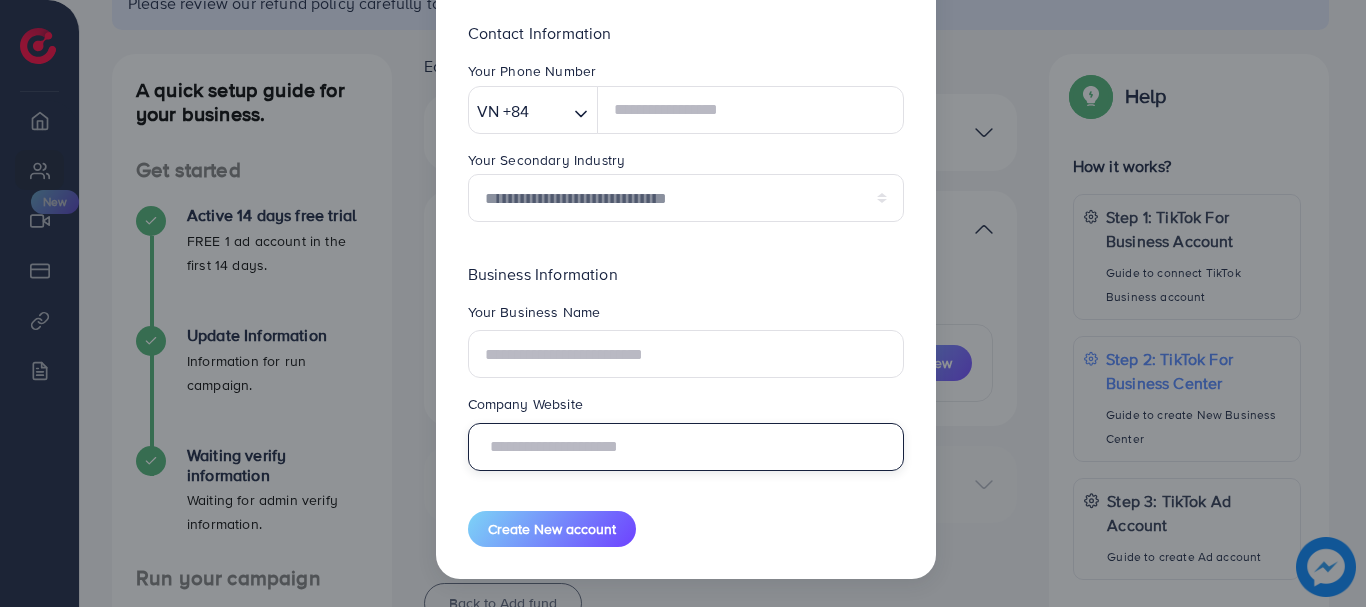 click at bounding box center [686, 447] 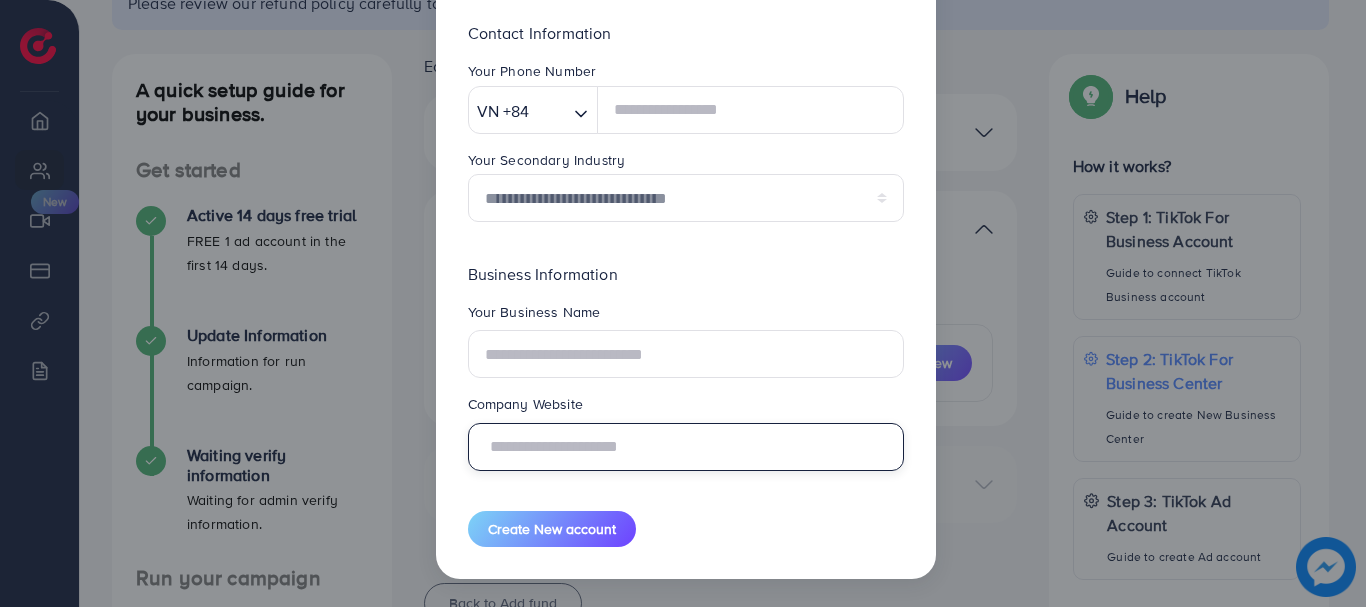 paste on "**********" 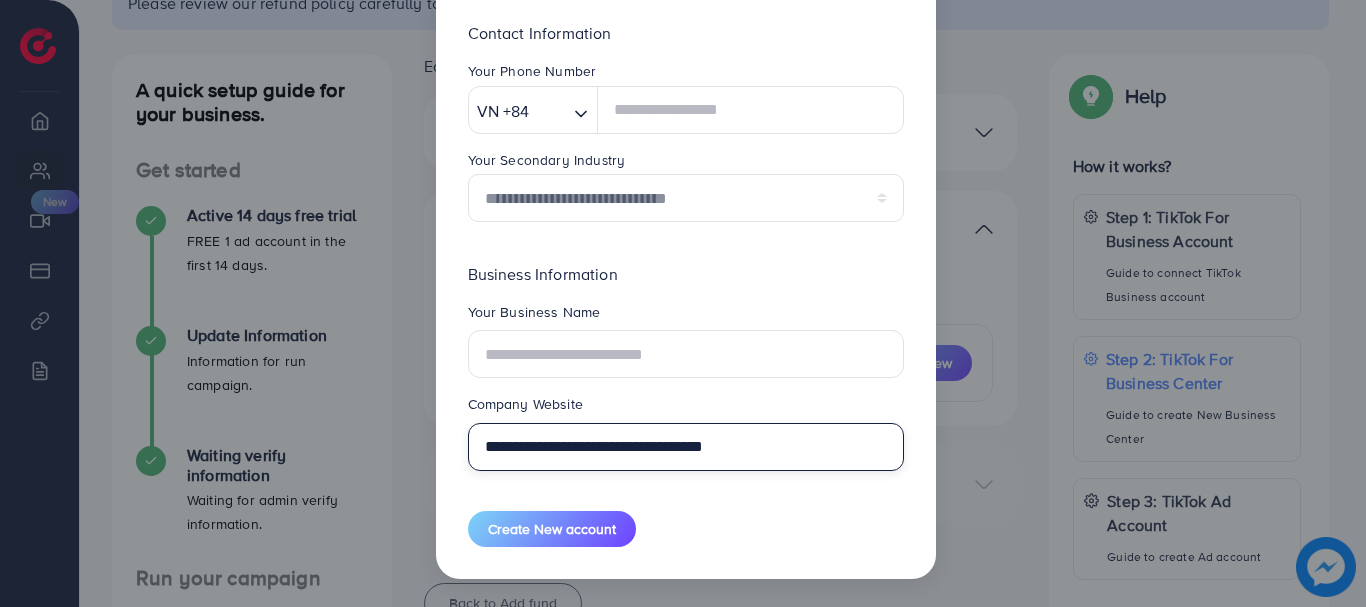 drag, startPoint x: 687, startPoint y: 445, endPoint x: 529, endPoint y: 456, distance: 158.38245 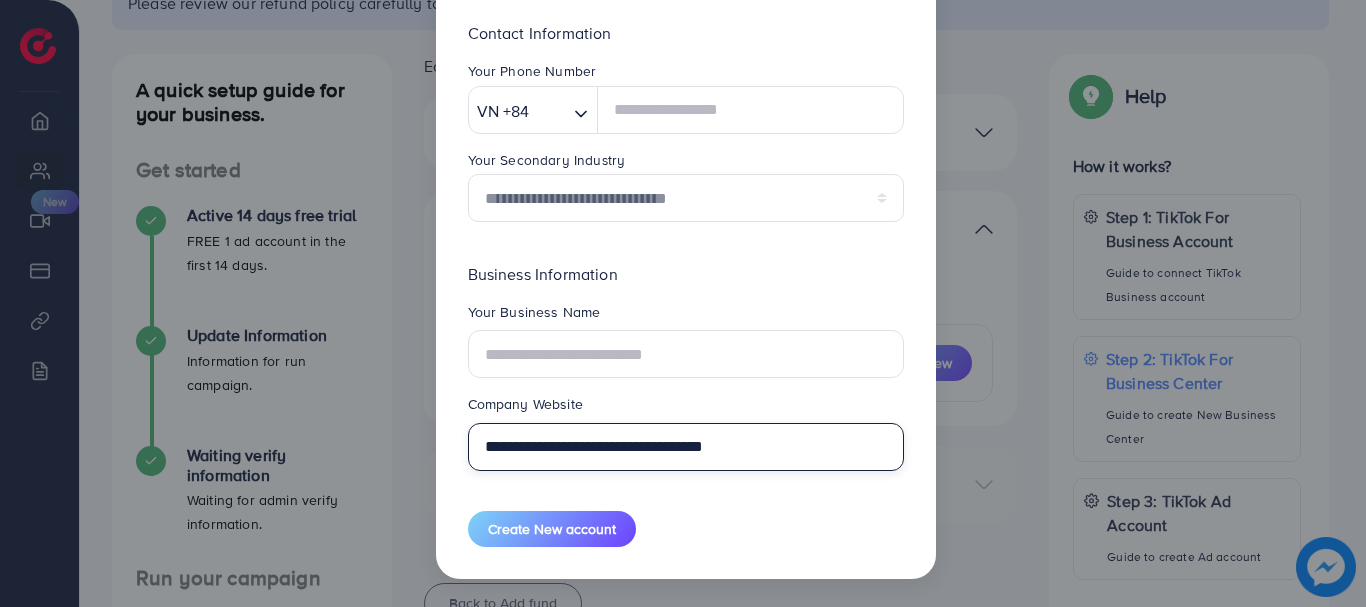 click on "**********" at bounding box center [686, 447] 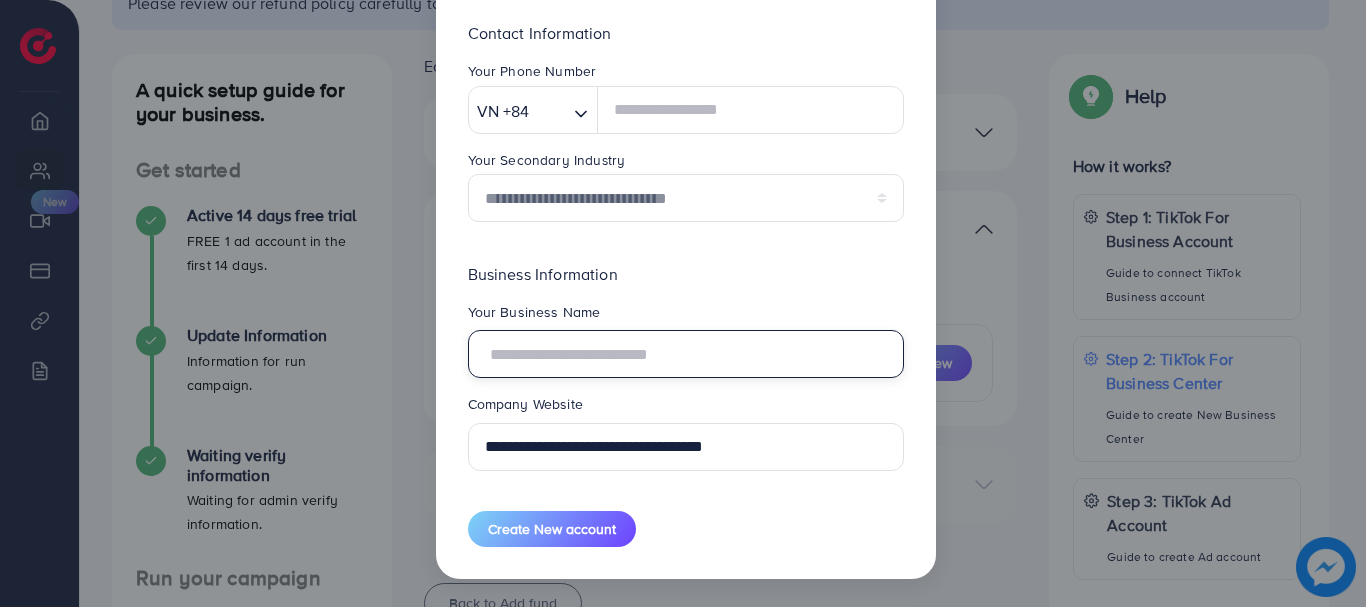 click at bounding box center [686, 354] 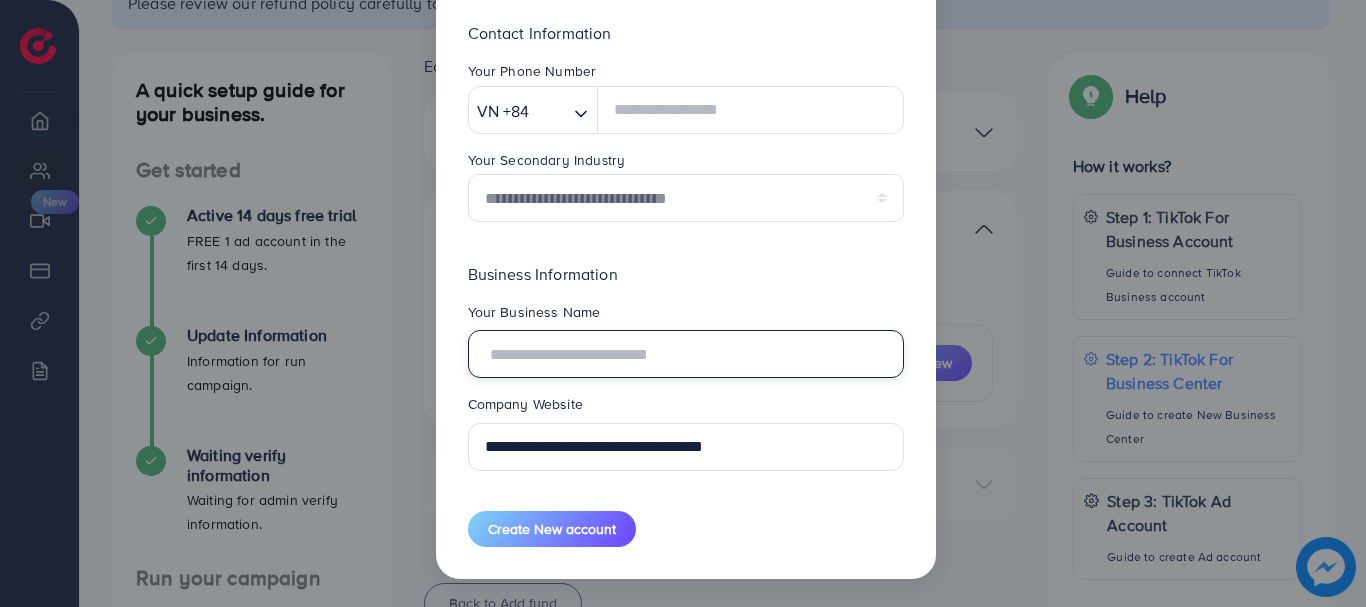 paste on "**********" 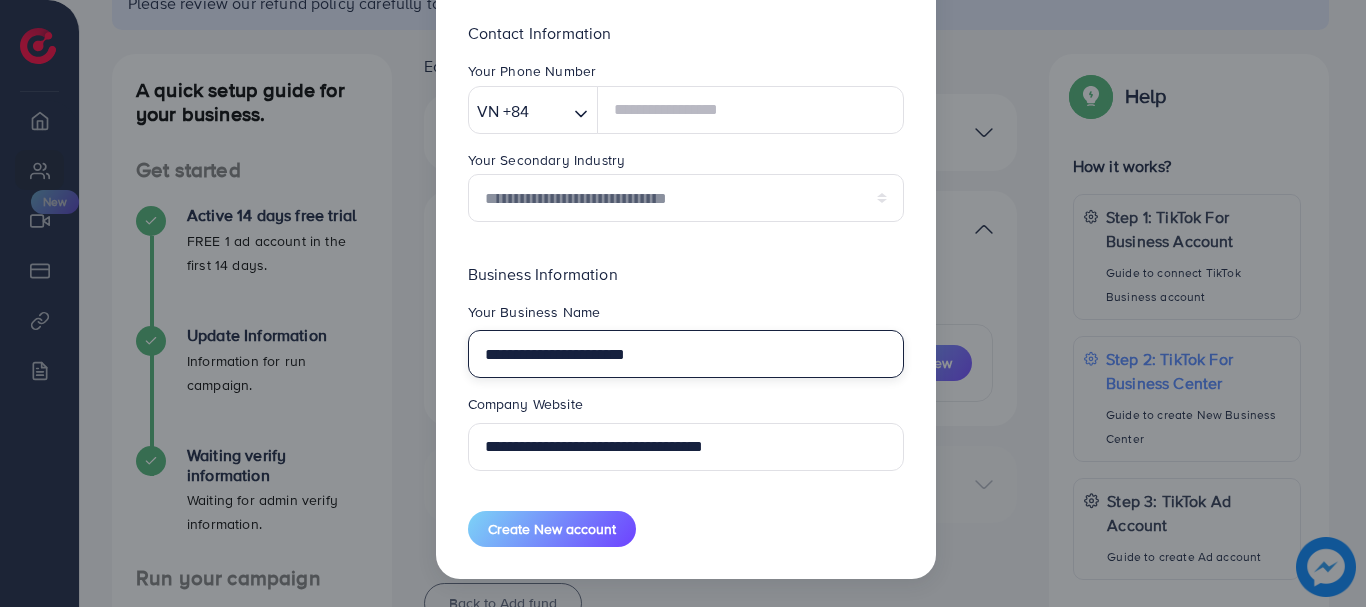 type on "**********" 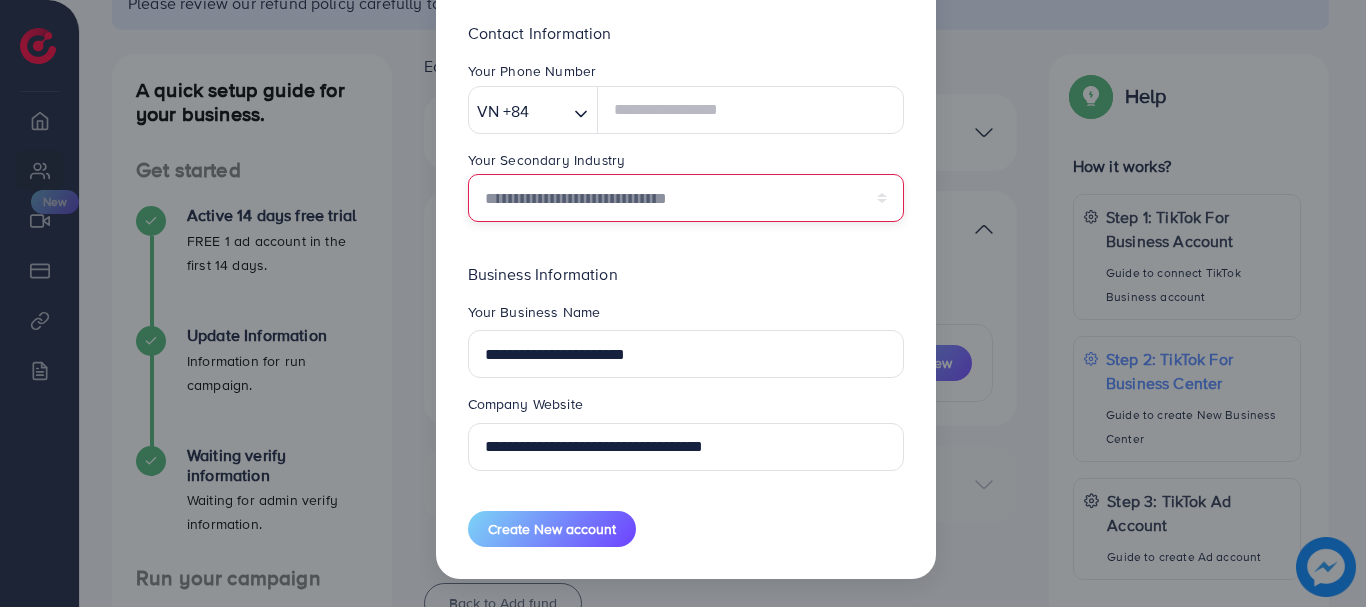 click on "**********" at bounding box center [686, 198] 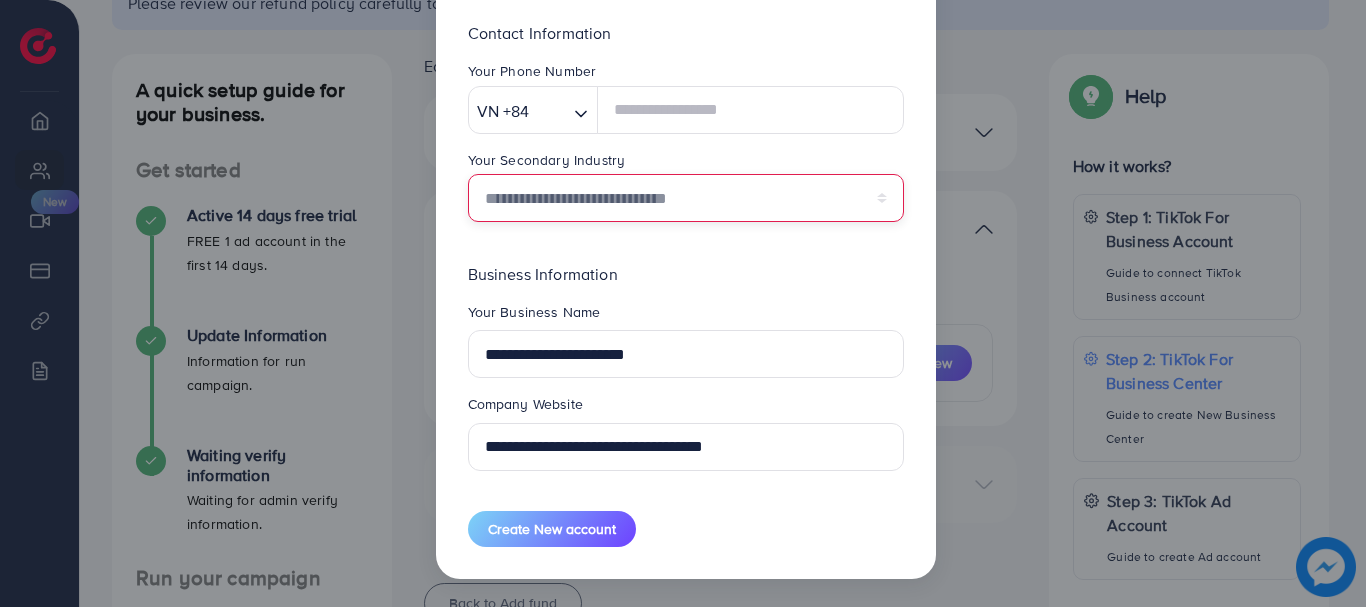 select on "******" 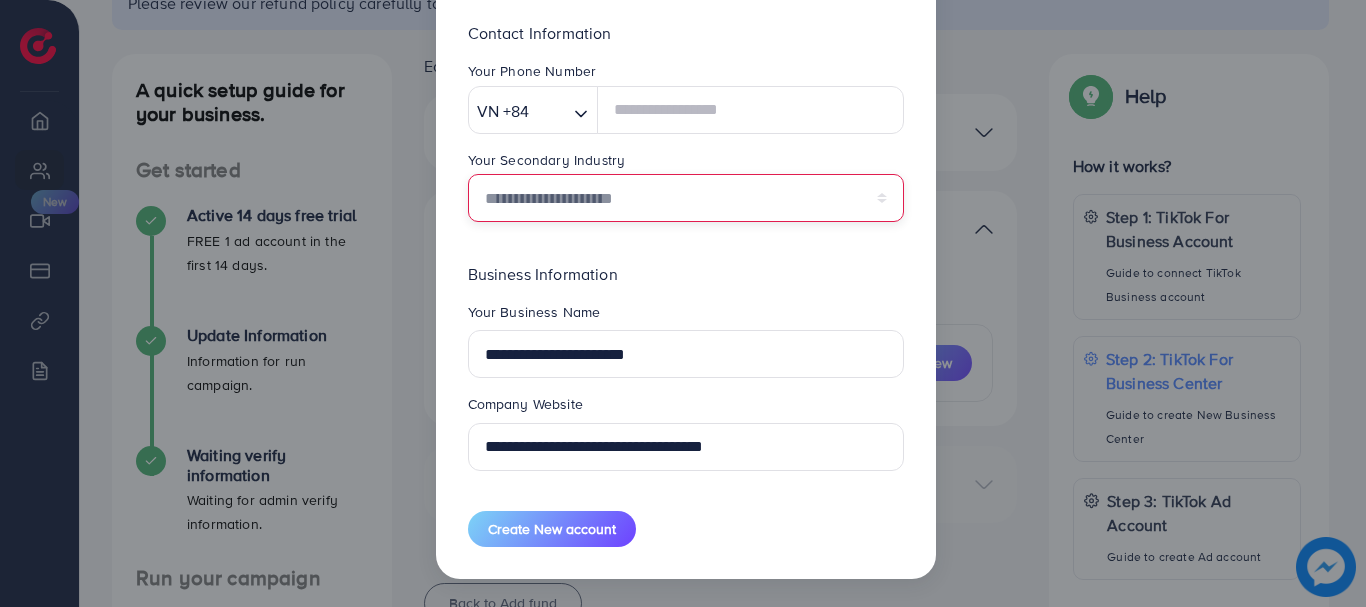 click on "**********" at bounding box center (686, 198) 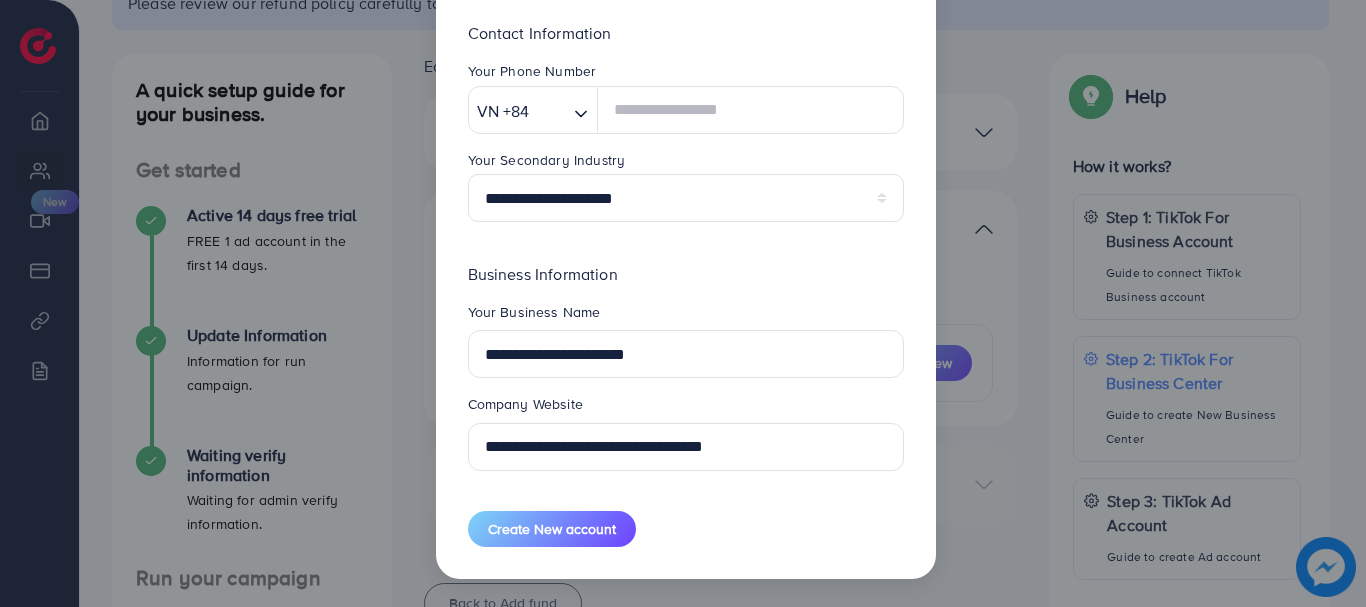 click on "Business Information" at bounding box center (686, 274) 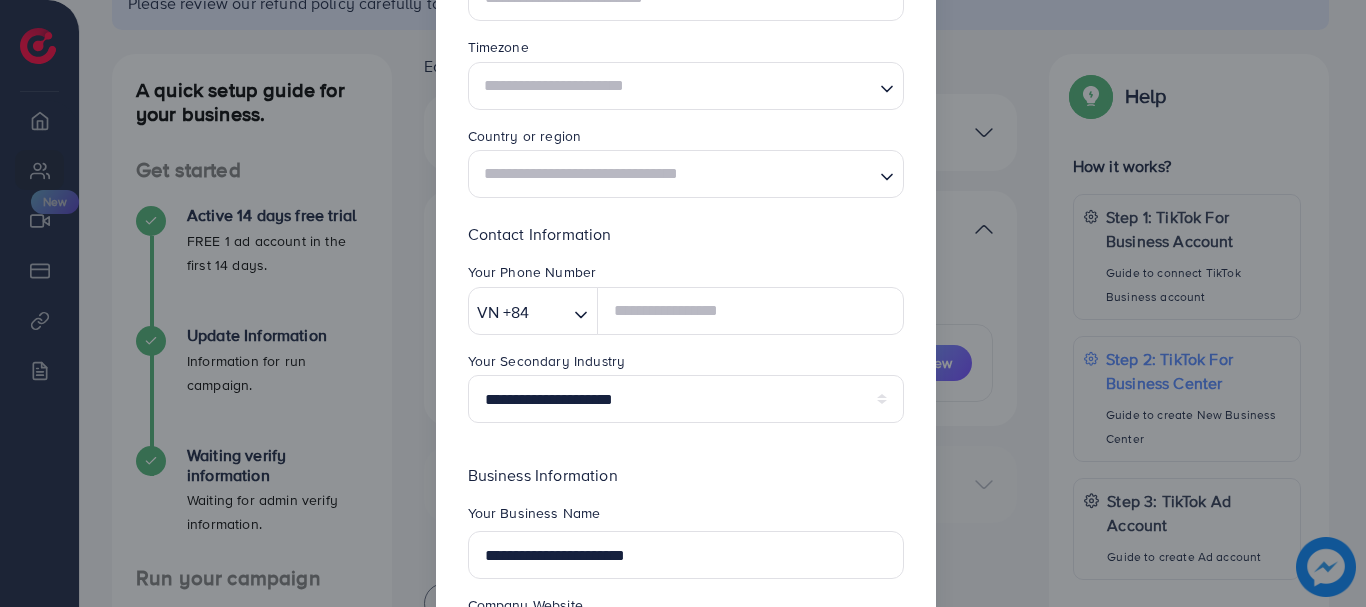 scroll, scrollTop: 175, scrollLeft: 0, axis: vertical 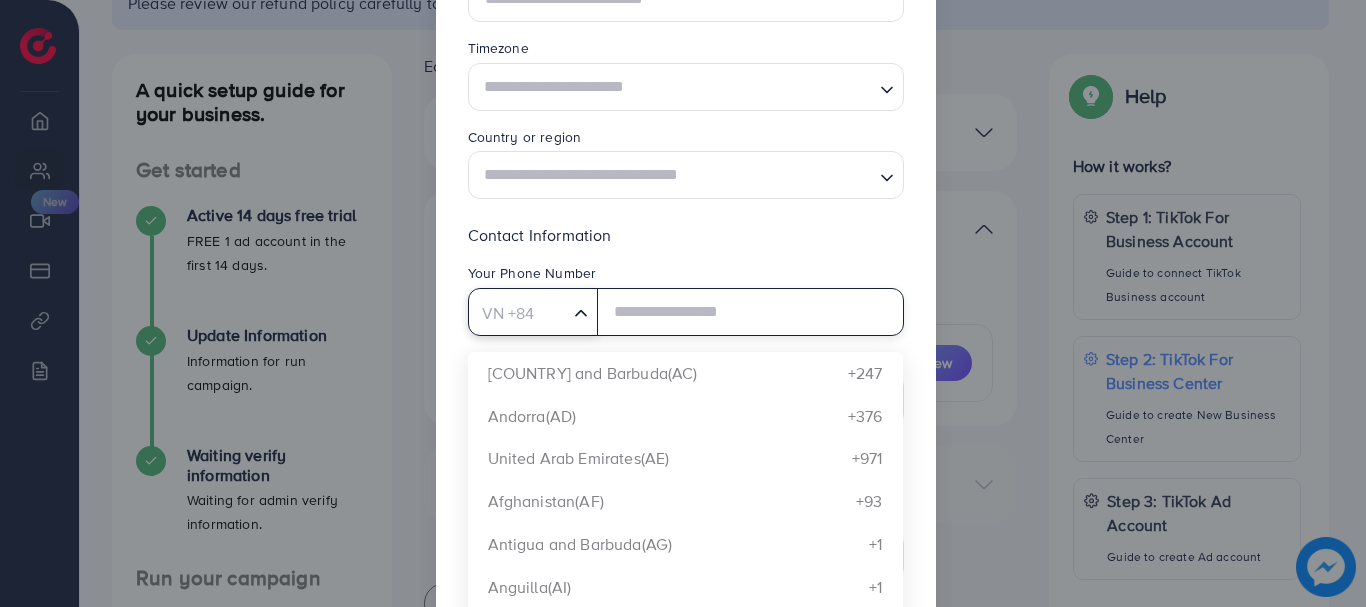 click at bounding box center (519, 313) 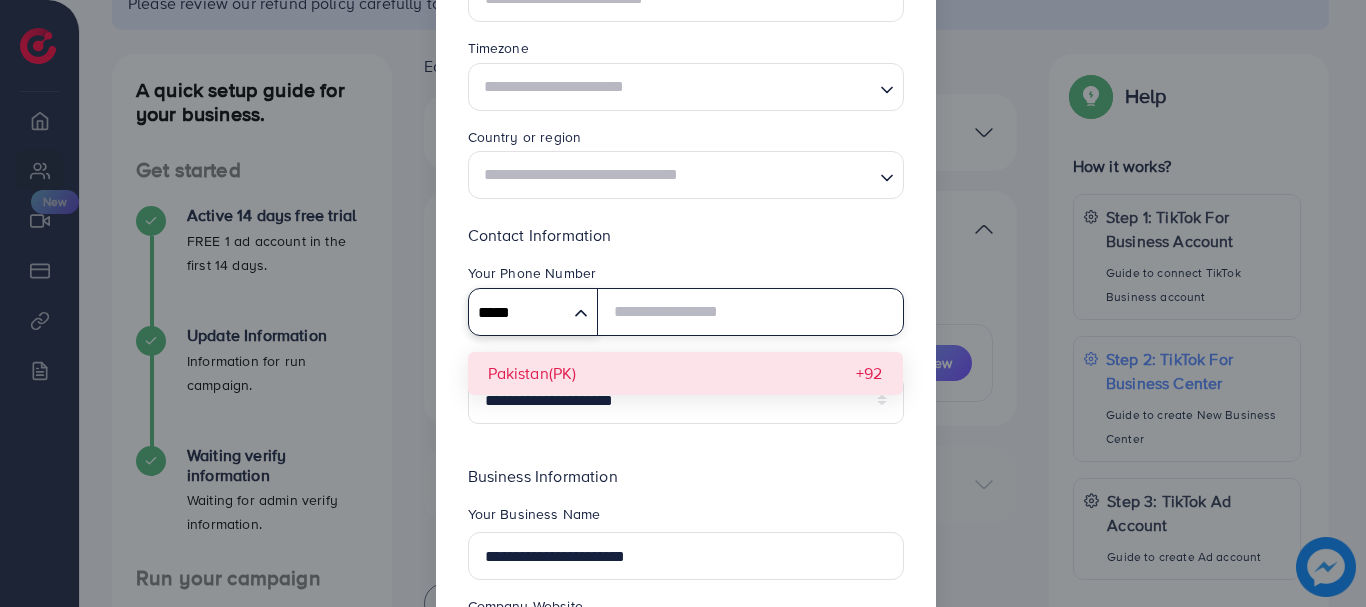 type on "*****" 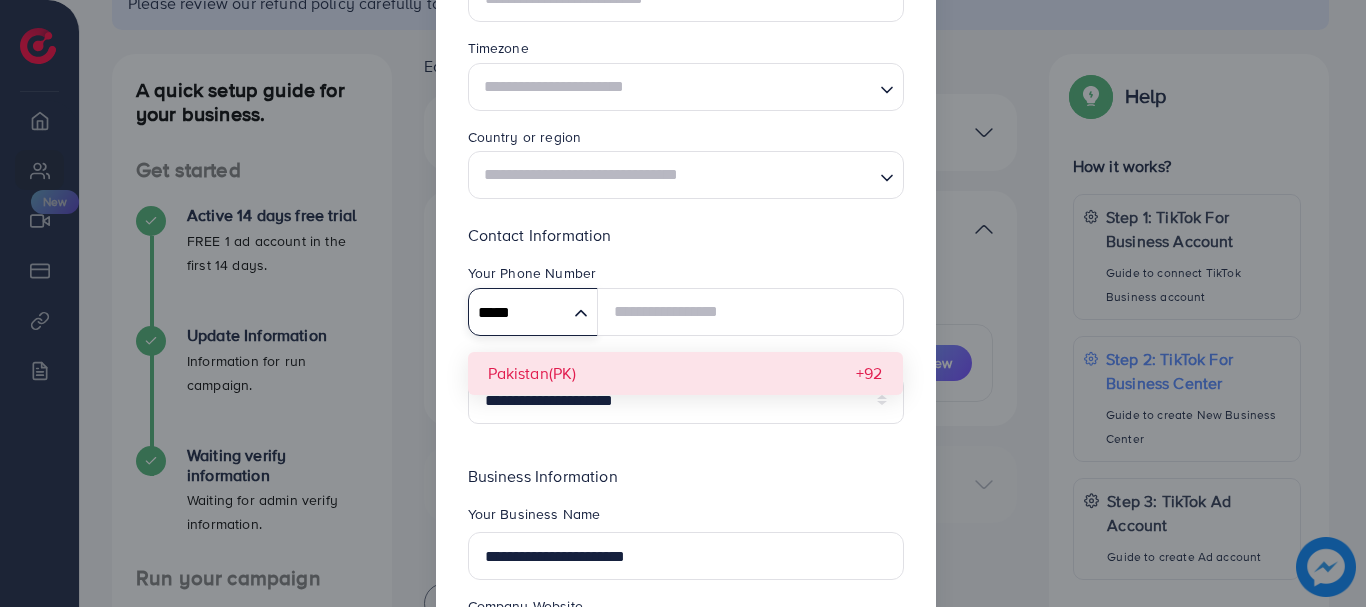type 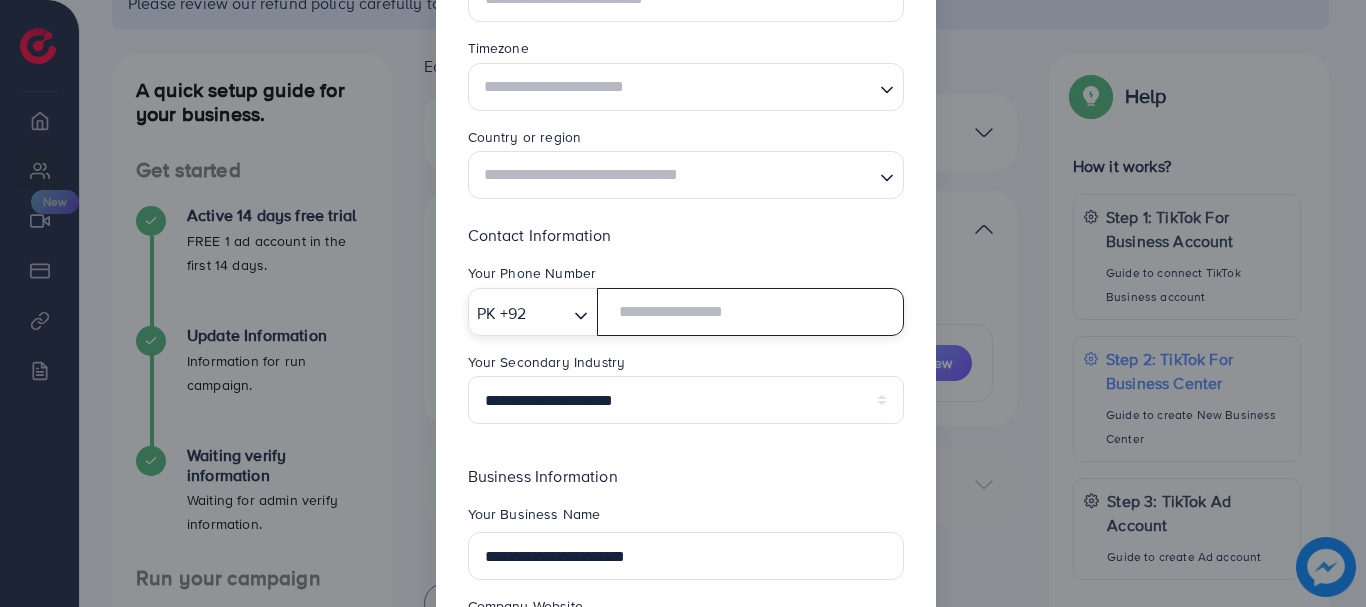 click at bounding box center [750, 312] 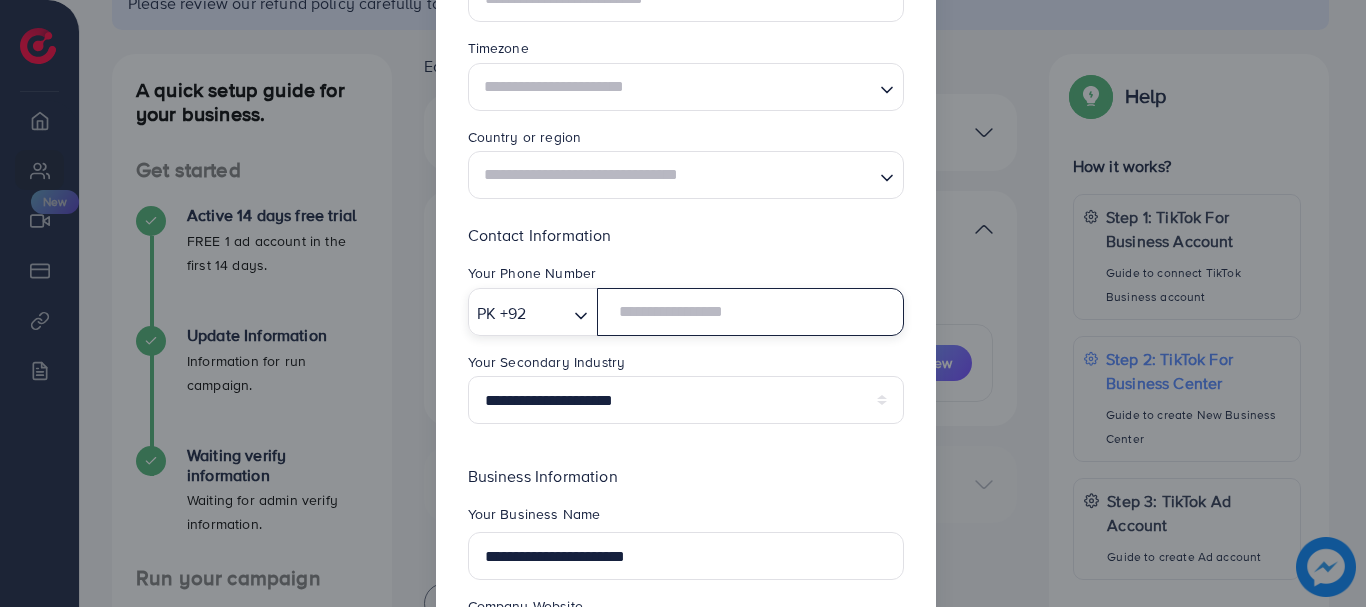 type on "*" 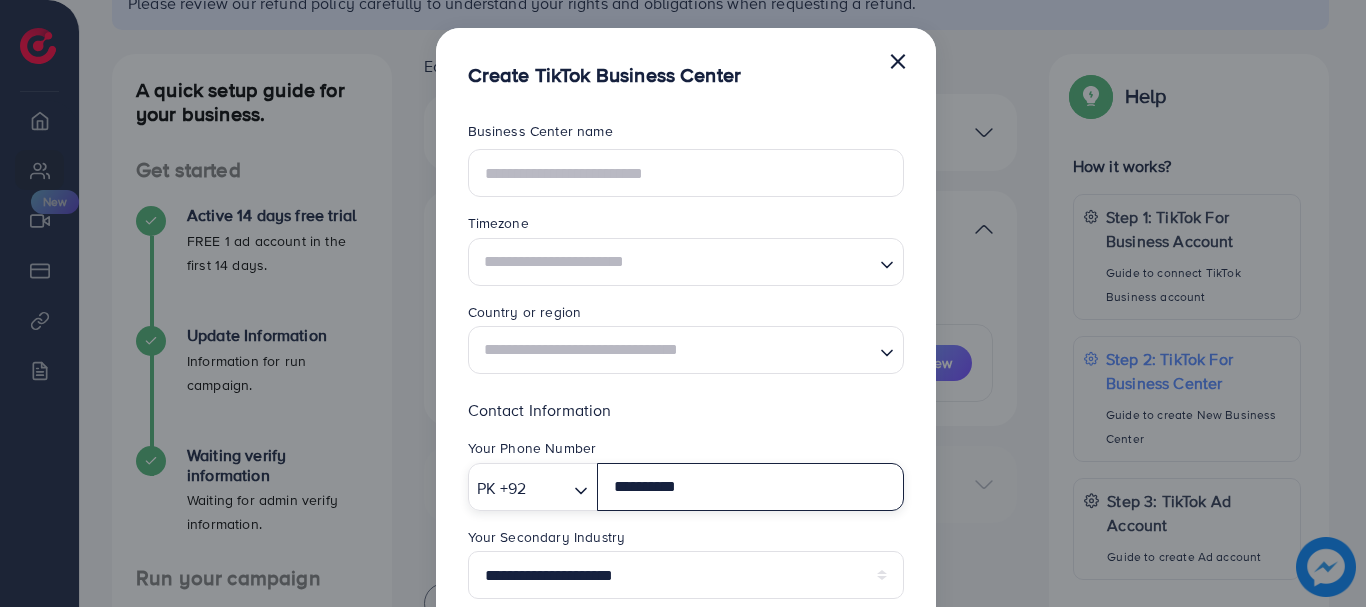 scroll, scrollTop: 377, scrollLeft: 0, axis: vertical 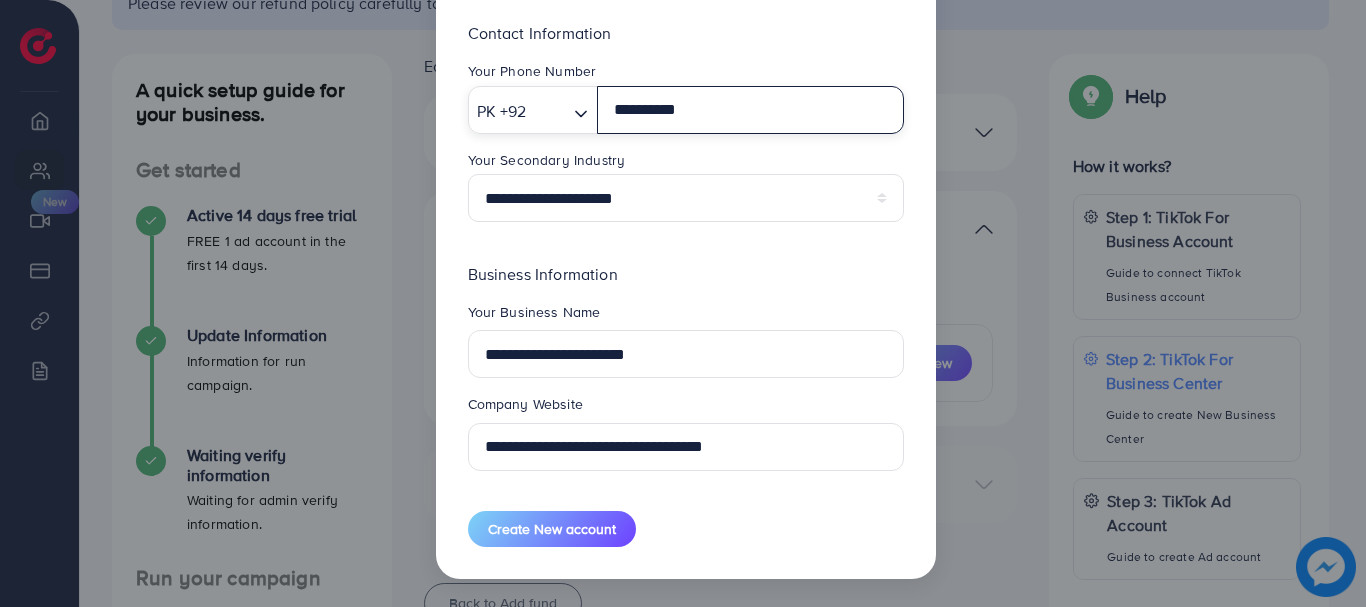 type on "**********" 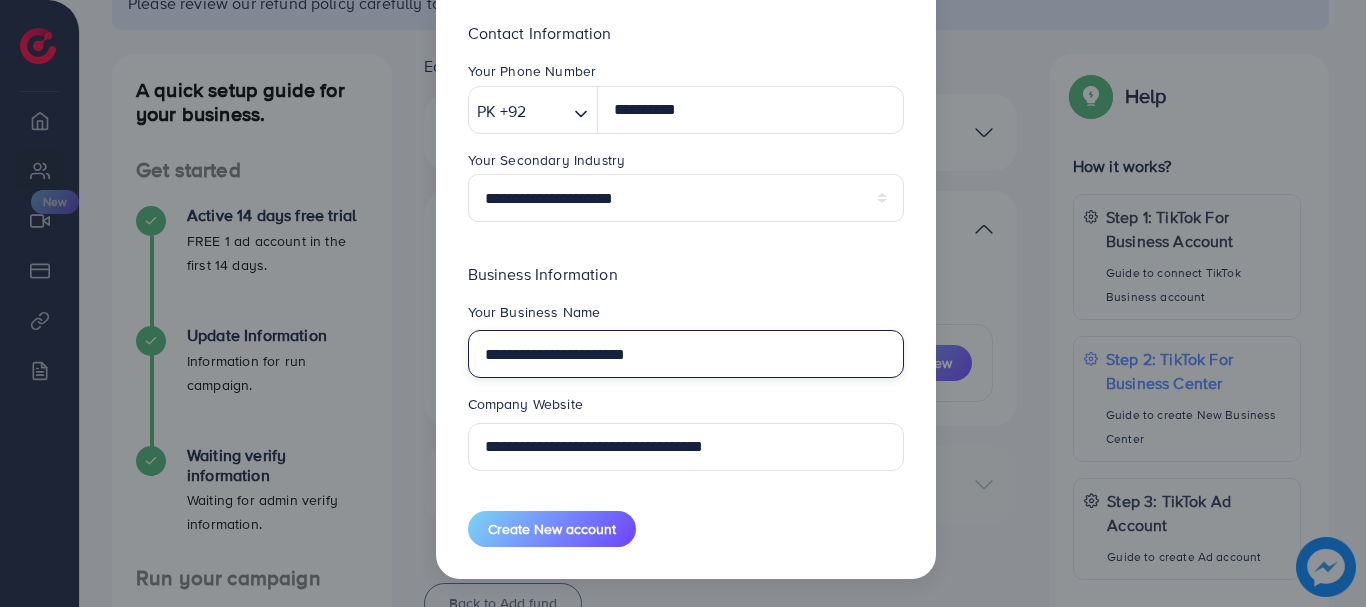 drag, startPoint x: 667, startPoint y: 362, endPoint x: 181, endPoint y: 384, distance: 486.49768 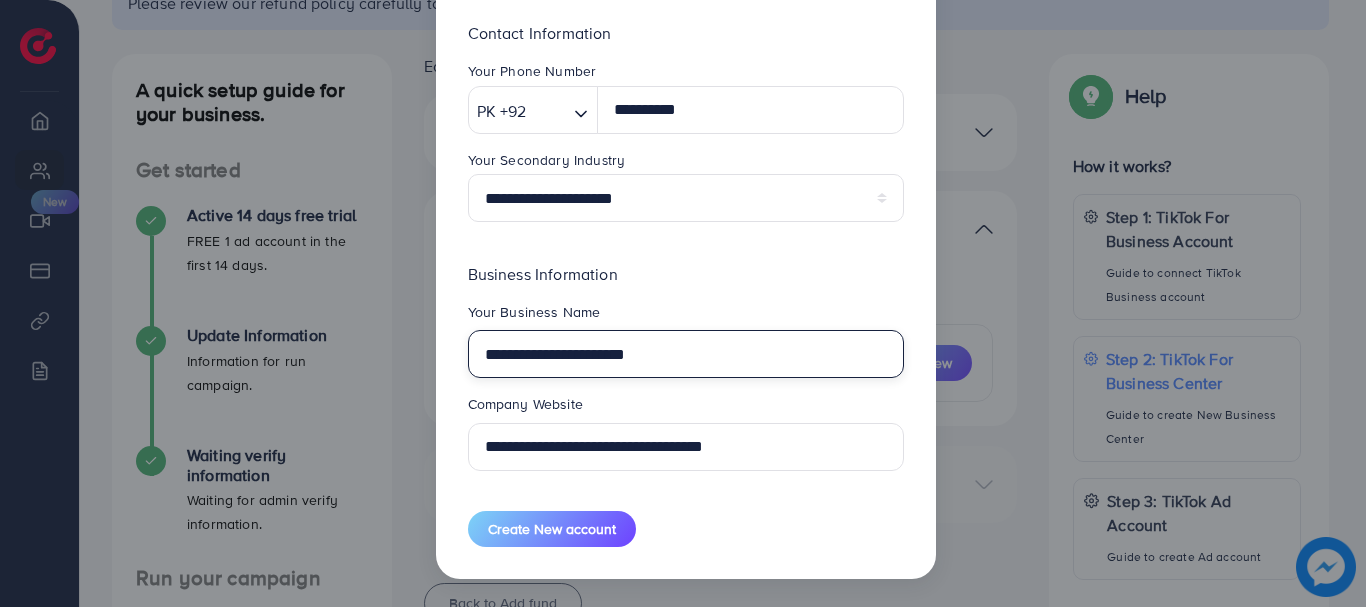 click on "**********" at bounding box center [683, 303] 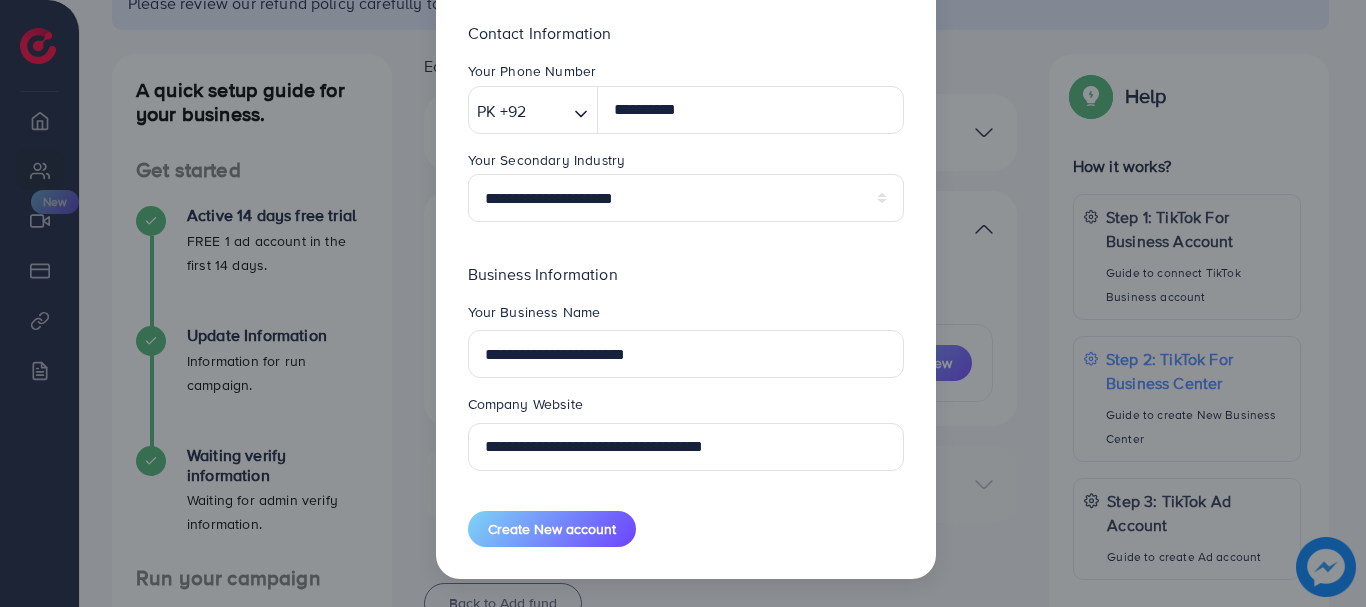click on "**********" at bounding box center [686, 194] 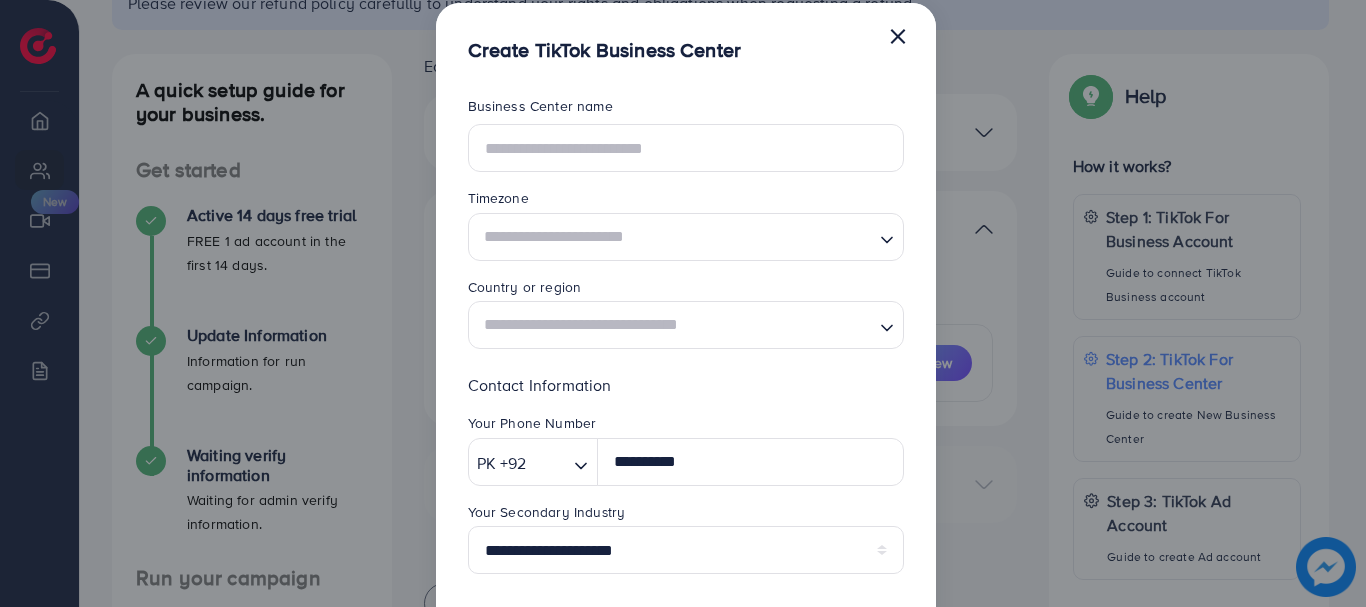 scroll, scrollTop: 0, scrollLeft: 0, axis: both 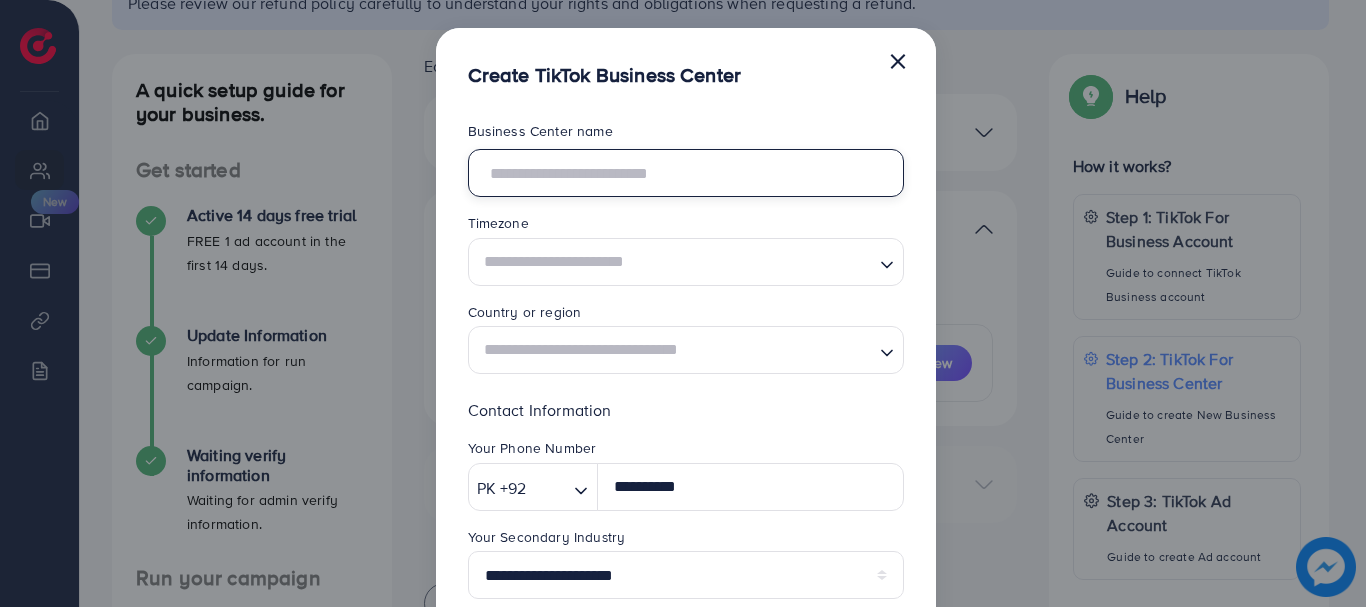 click at bounding box center (686, 173) 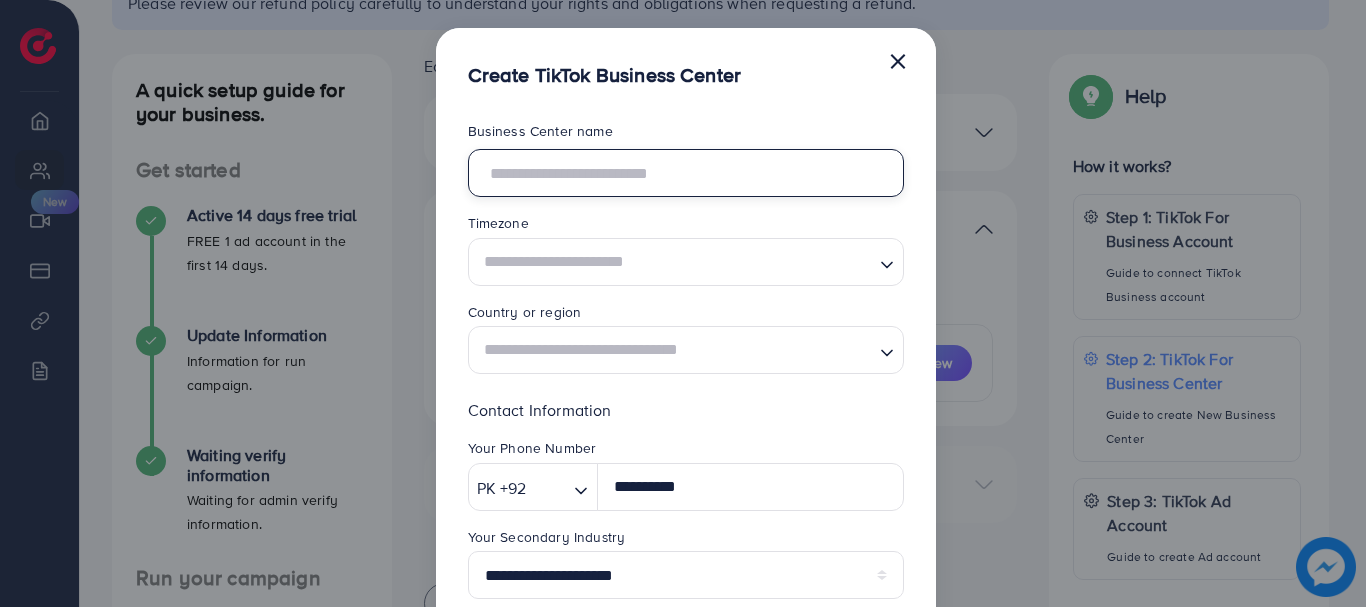 paste on "**********" 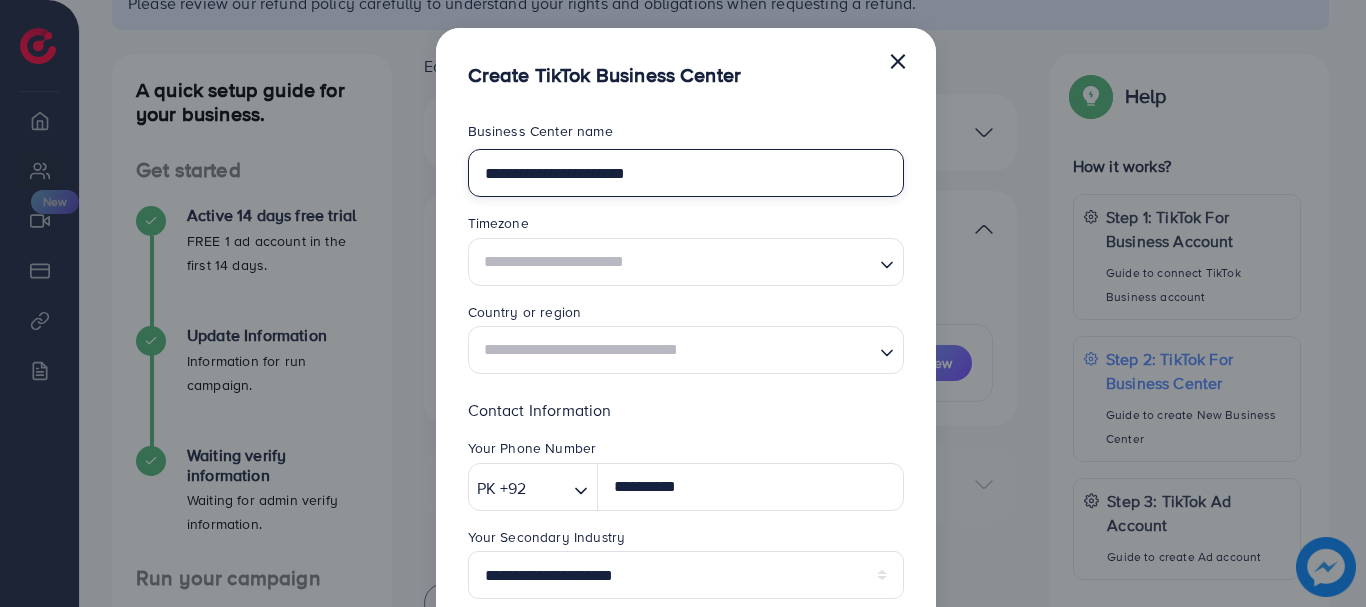 type on "**********" 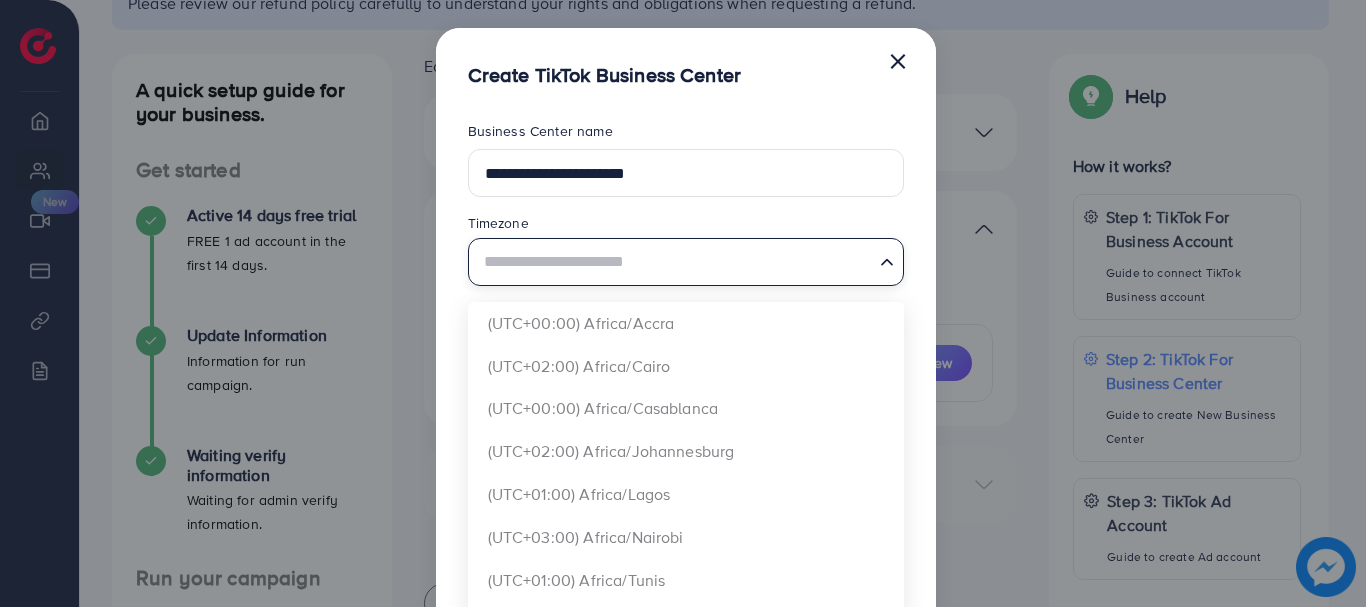 click at bounding box center (674, 261) 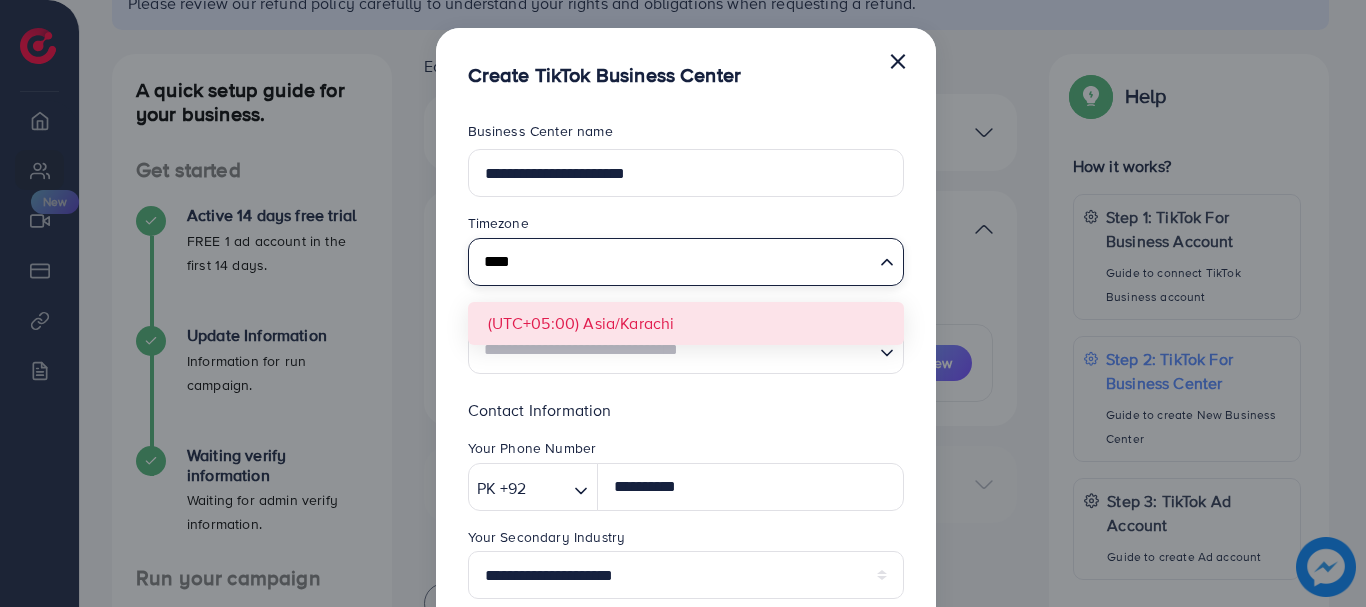 type on "****" 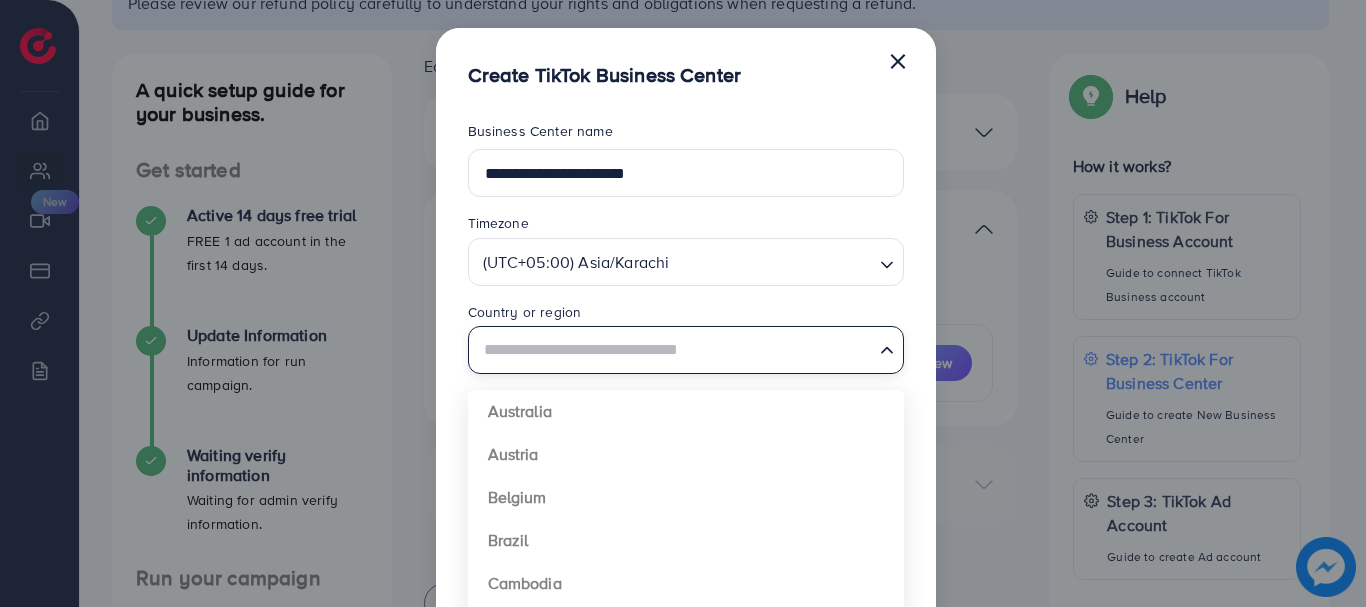 click at bounding box center [674, 350] 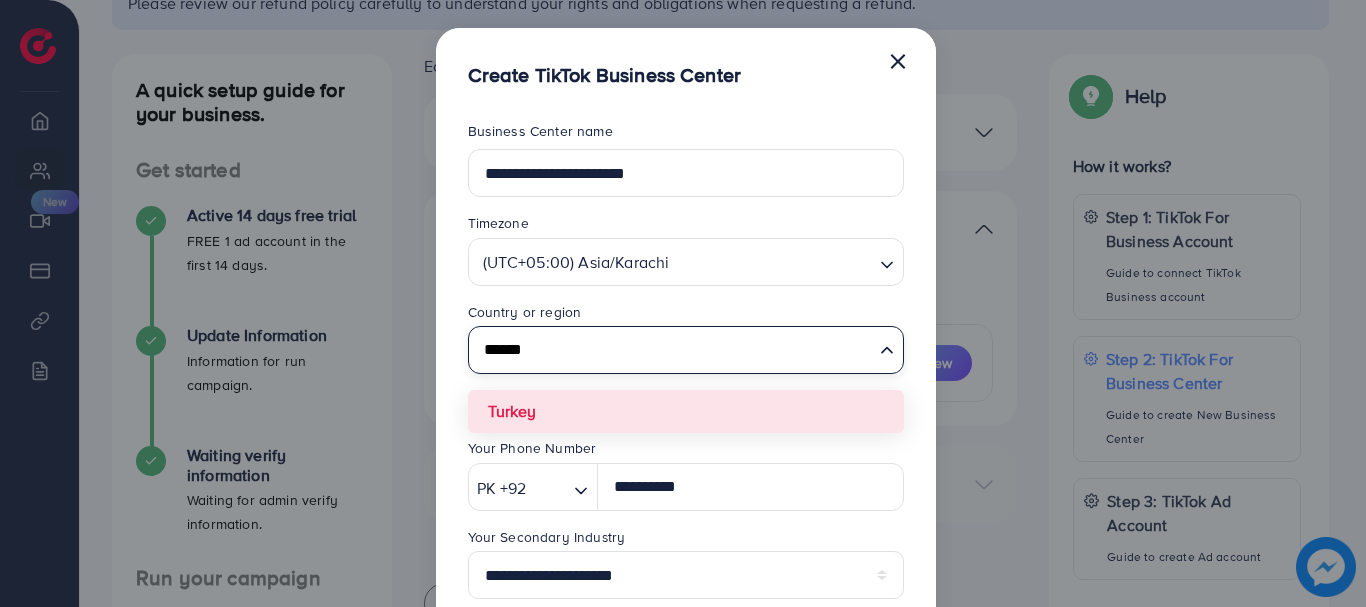 type on "******" 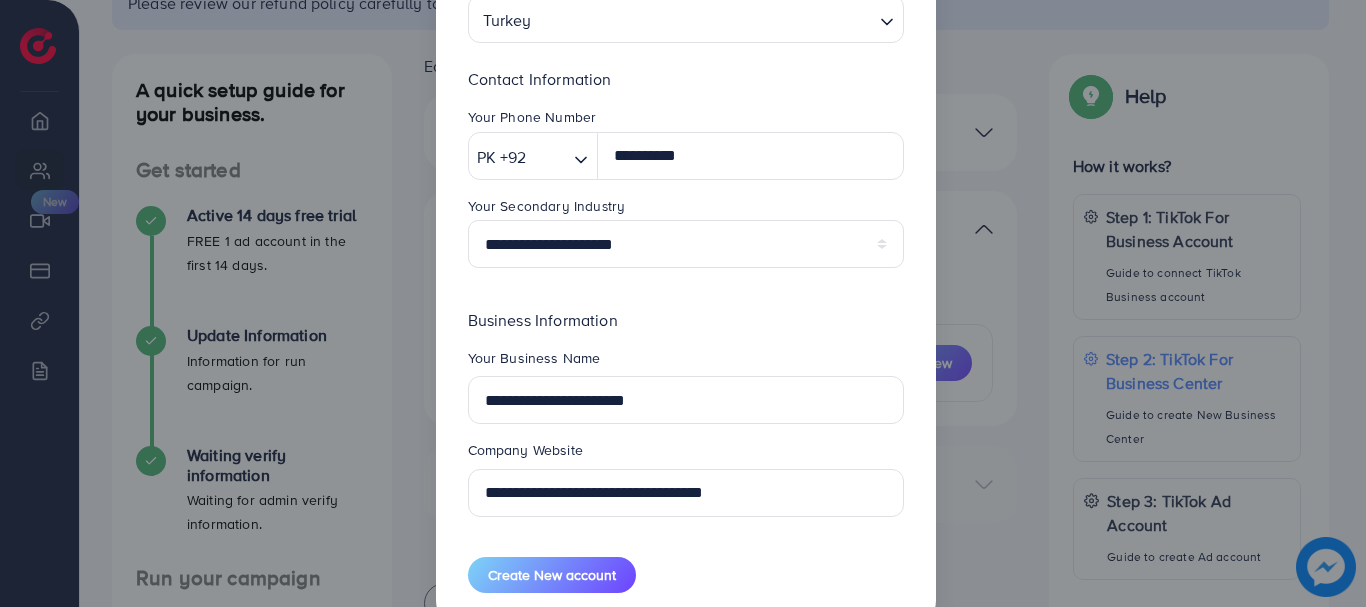 scroll, scrollTop: 377, scrollLeft: 0, axis: vertical 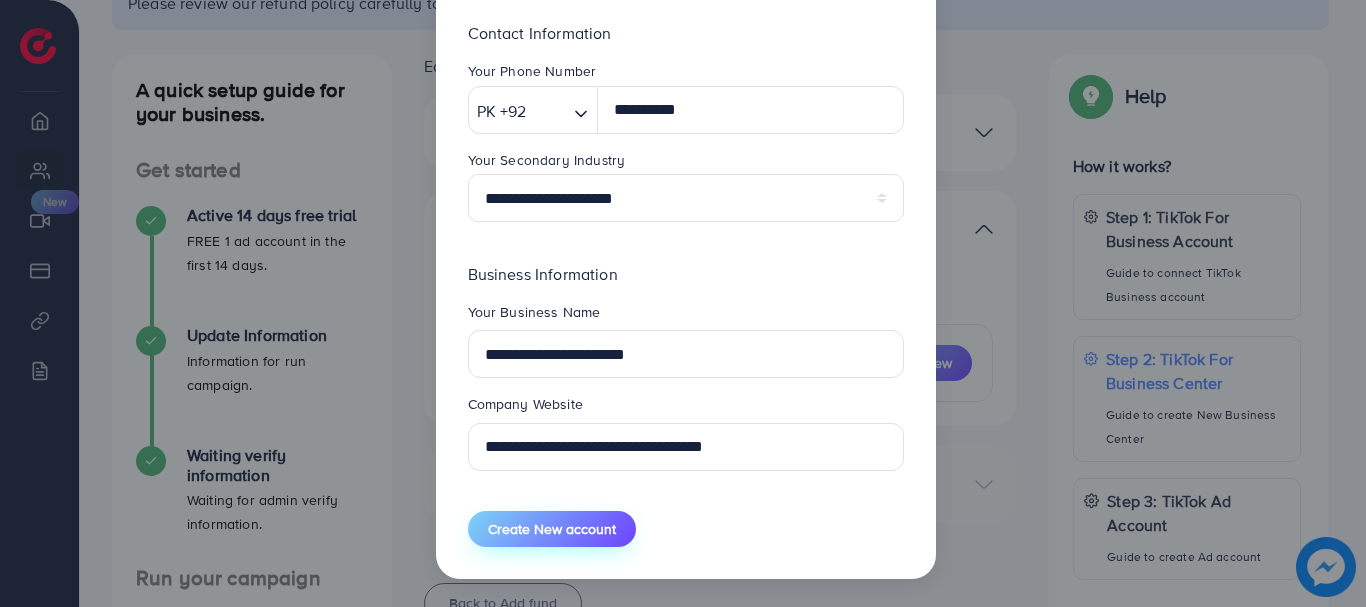 click on "Create New account" at bounding box center [552, 529] 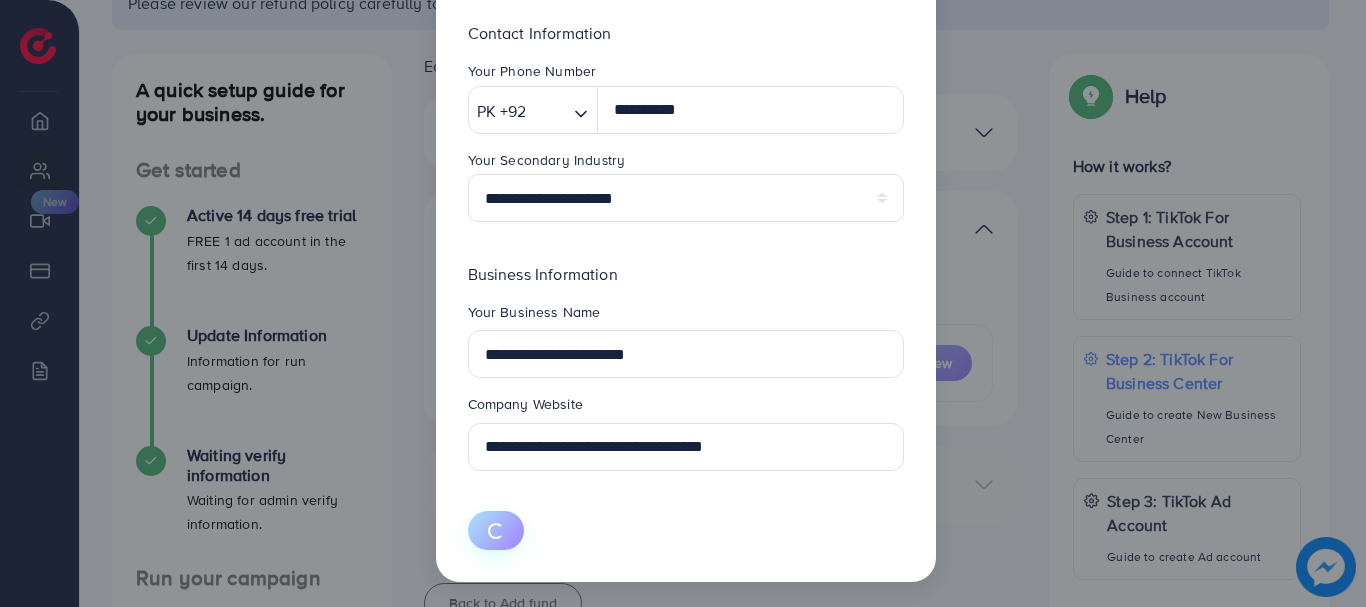 type 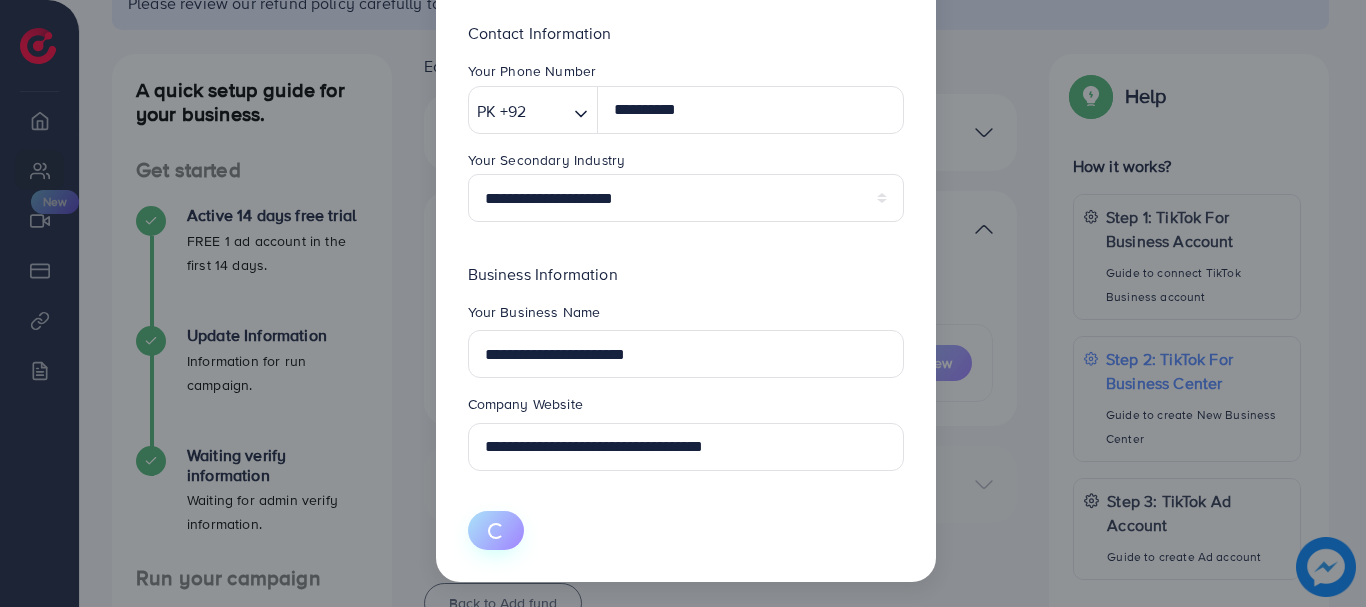 type 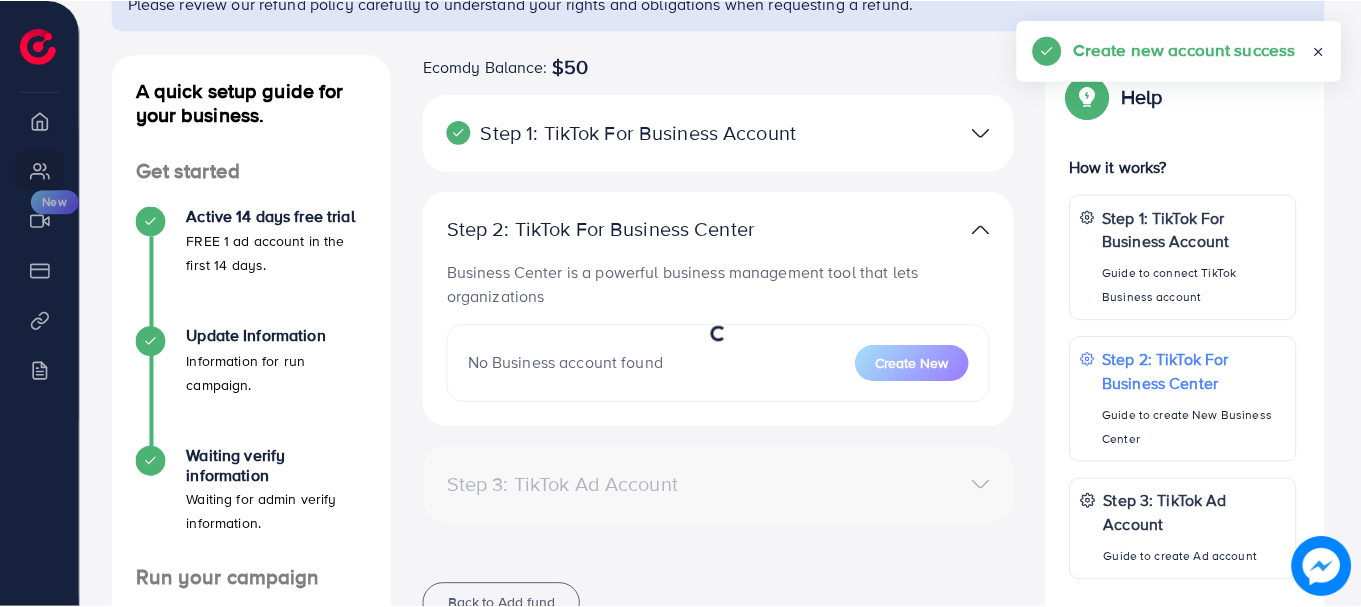 scroll, scrollTop: 231, scrollLeft: 0, axis: vertical 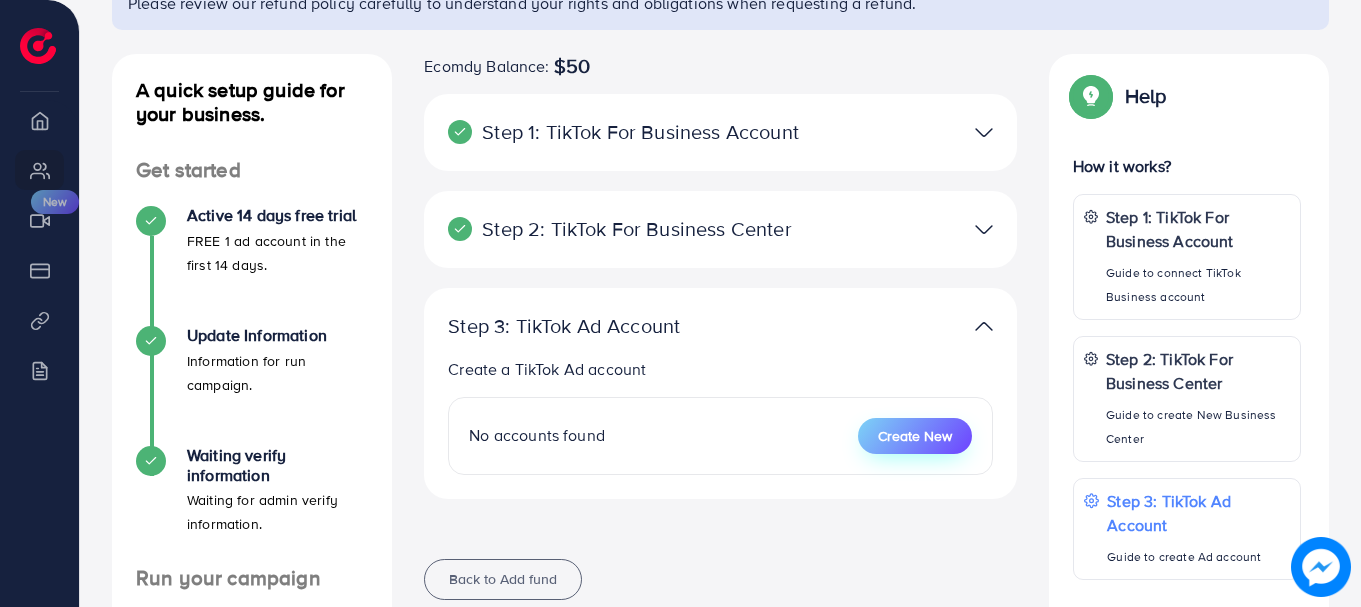 click on "Create New" at bounding box center (915, 436) 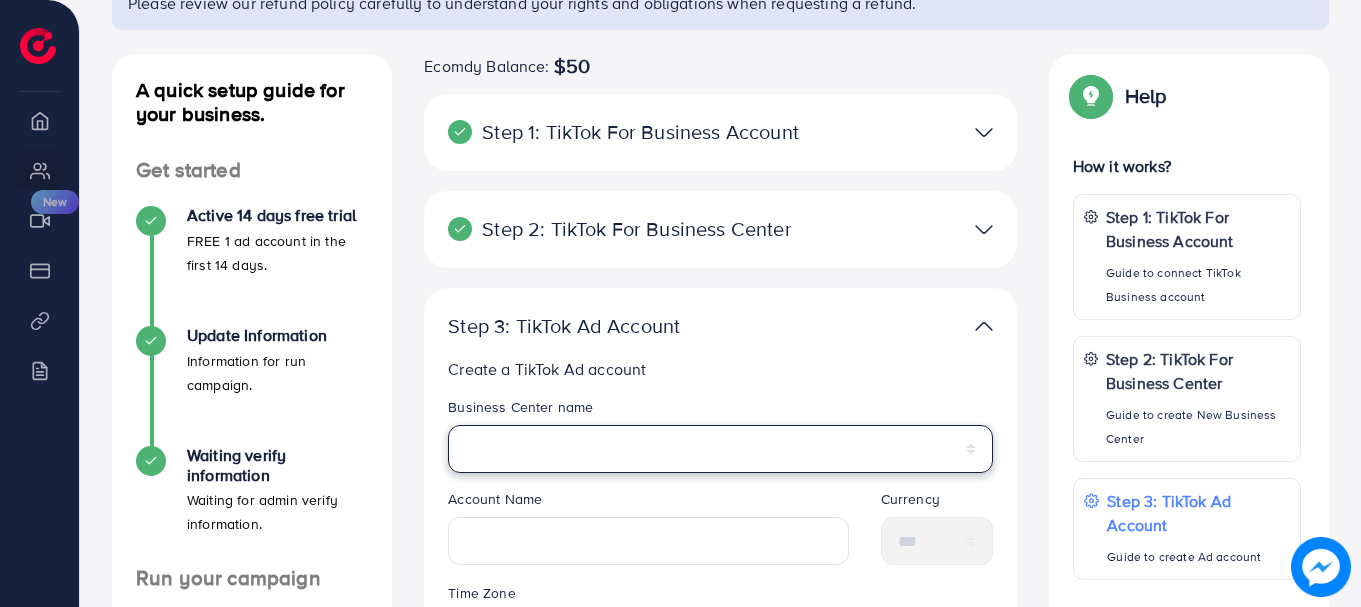 click on "**********" at bounding box center [720, 449] 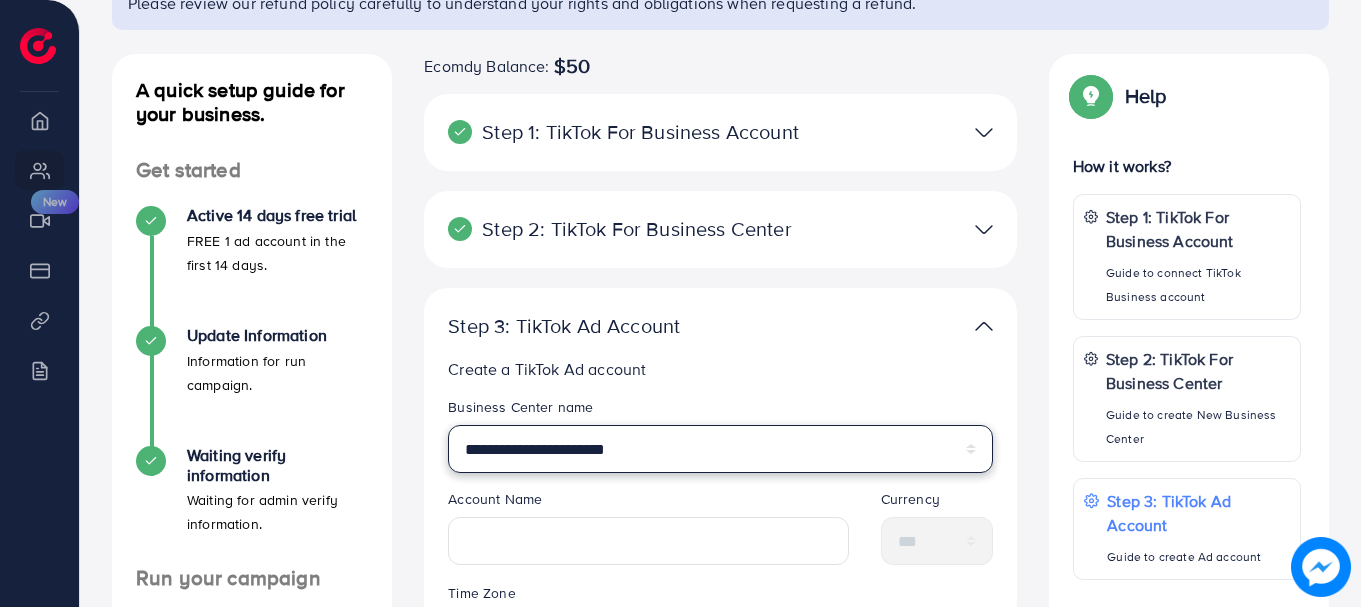 click on "**********" at bounding box center [720, 449] 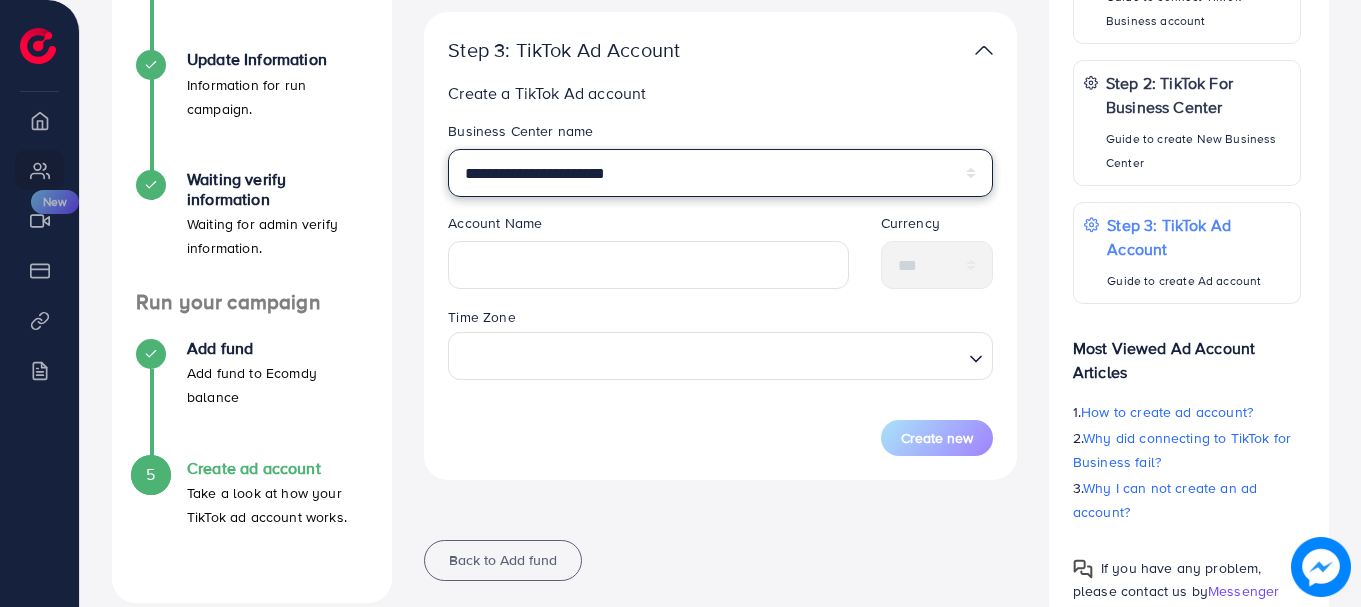 scroll, scrollTop: 469, scrollLeft: 0, axis: vertical 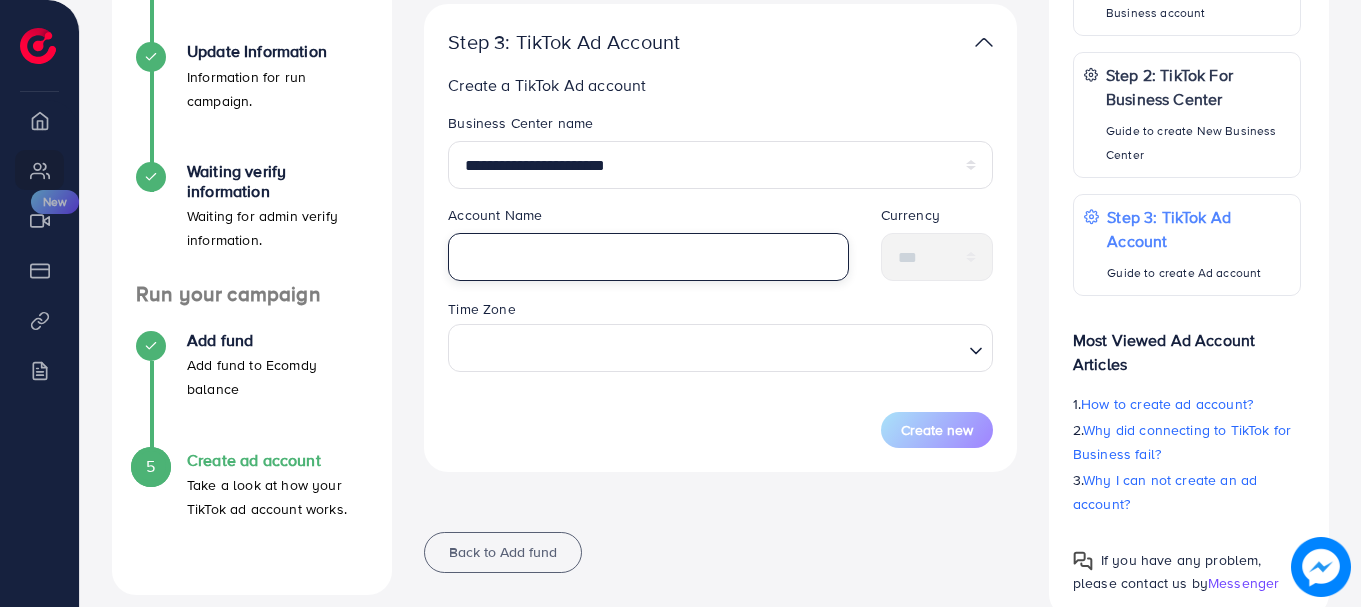 click at bounding box center [648, 257] 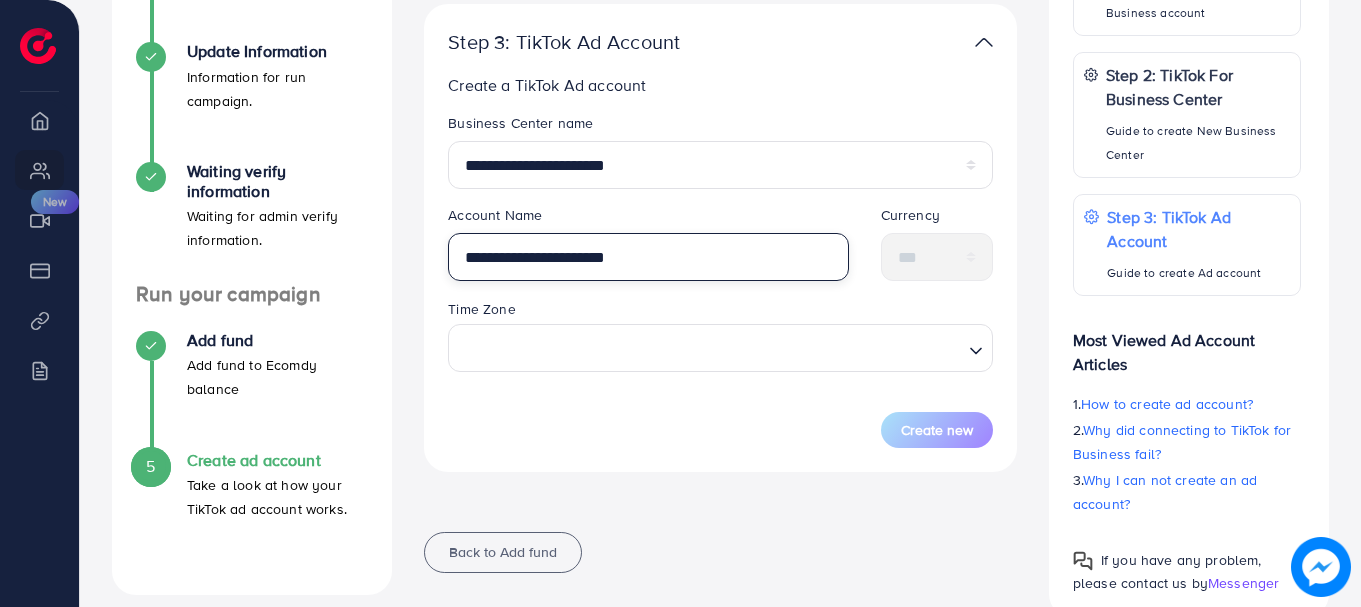 type on "**********" 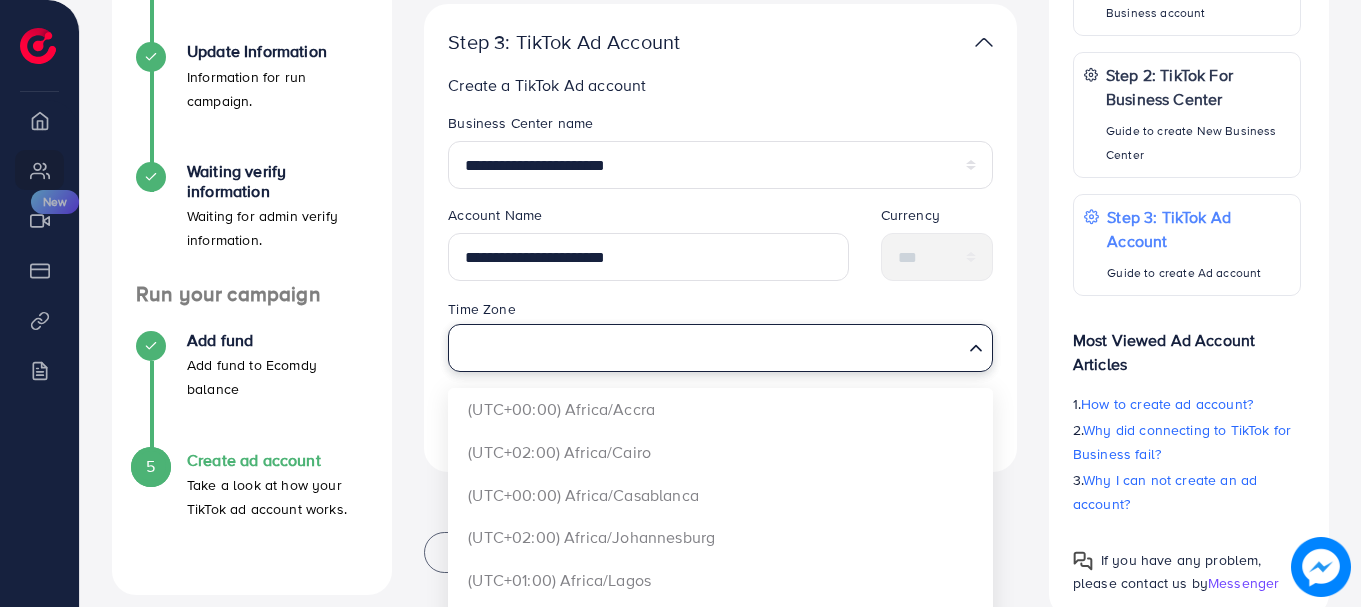 click at bounding box center [709, 347] 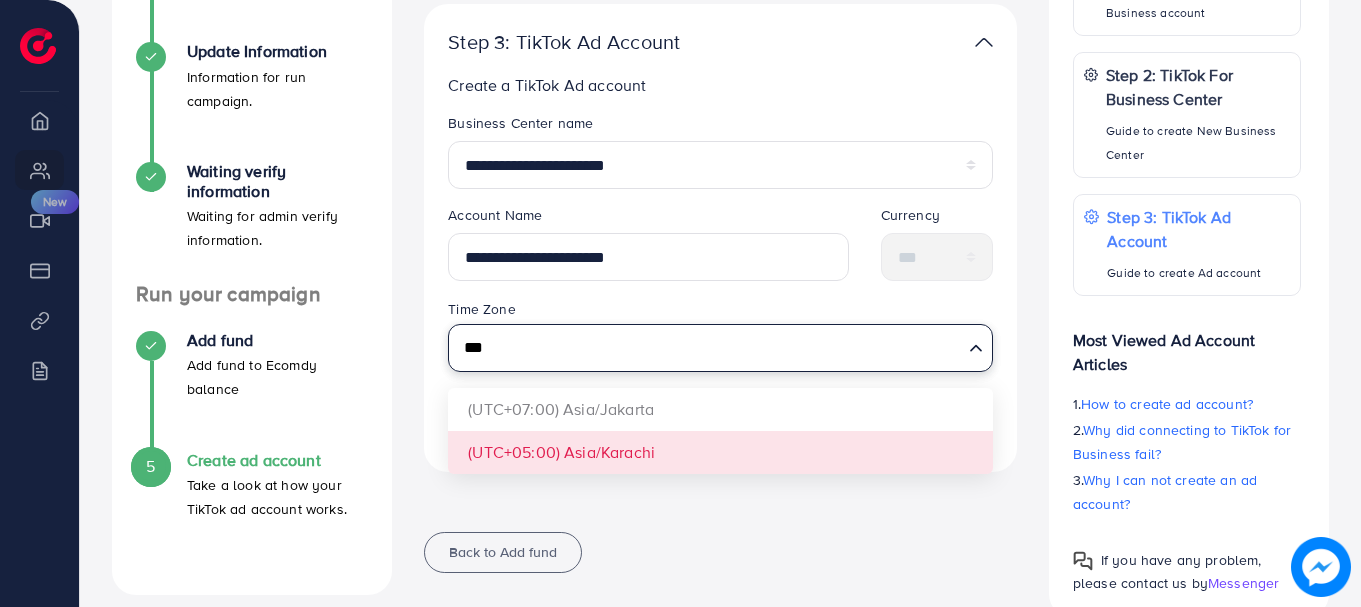 type on "***" 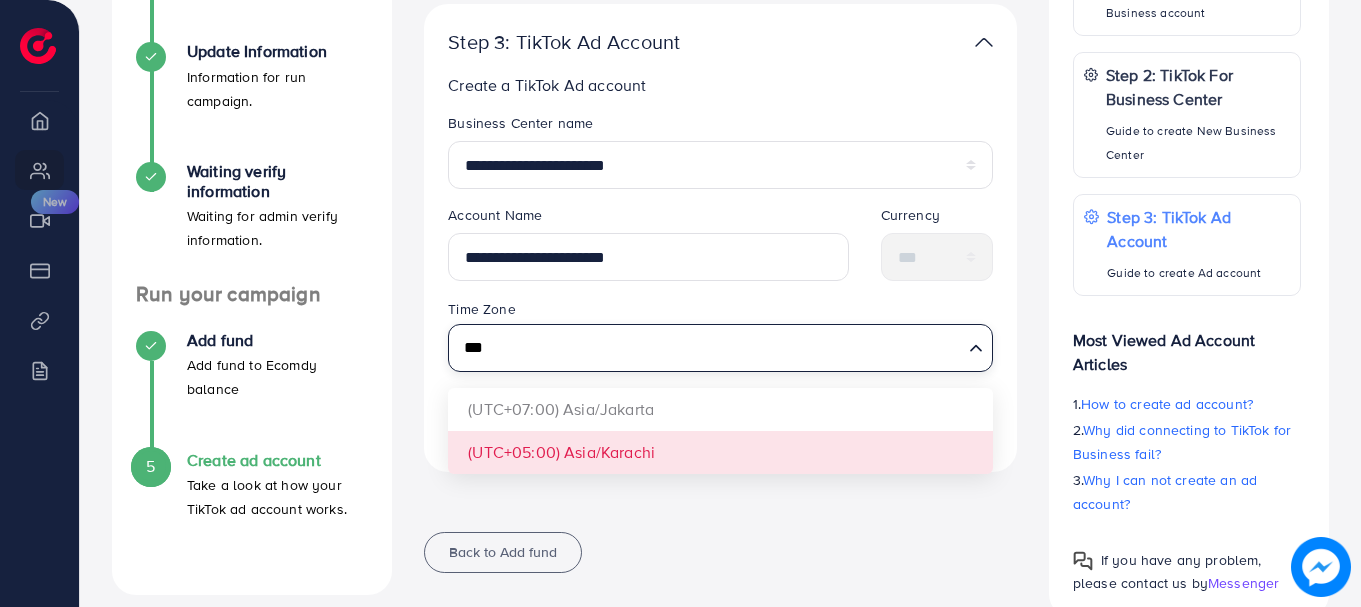 type 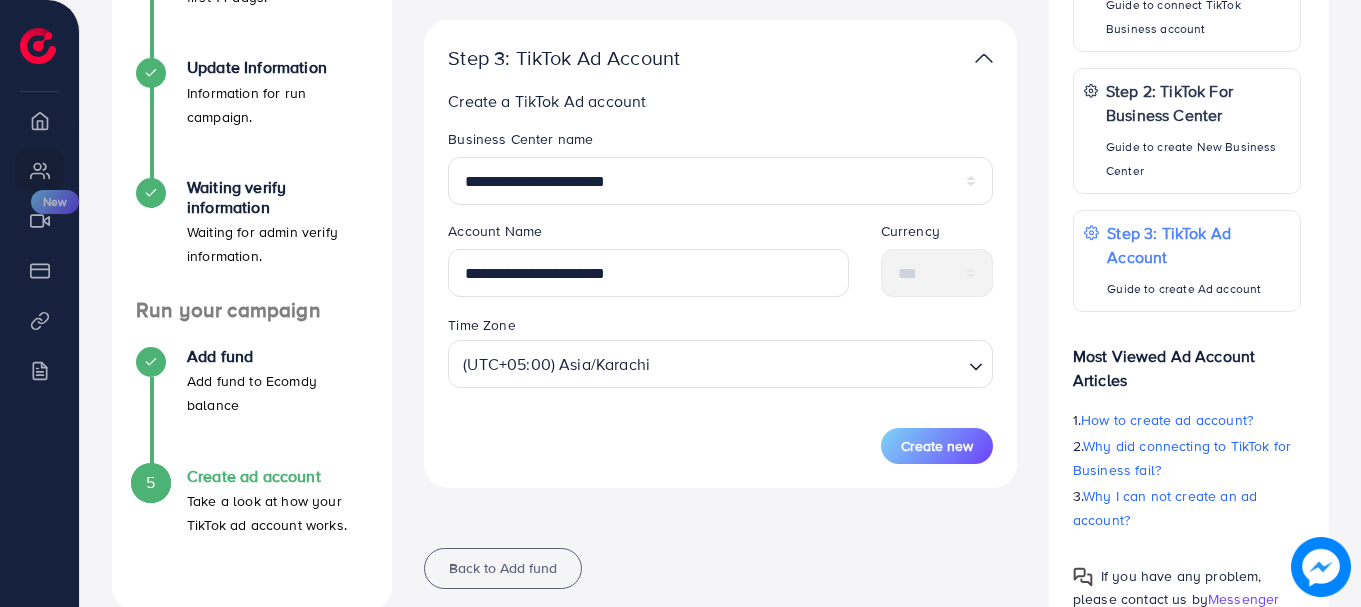 scroll, scrollTop: 512, scrollLeft: 0, axis: vertical 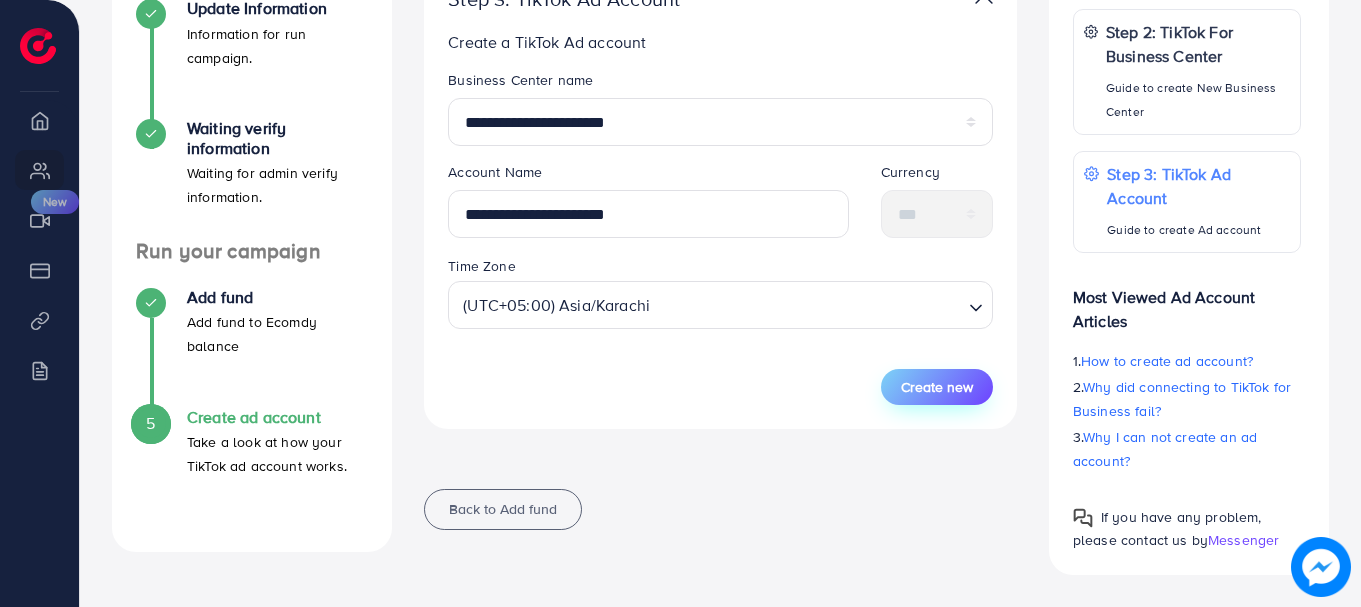 click on "Create new" at bounding box center (937, 387) 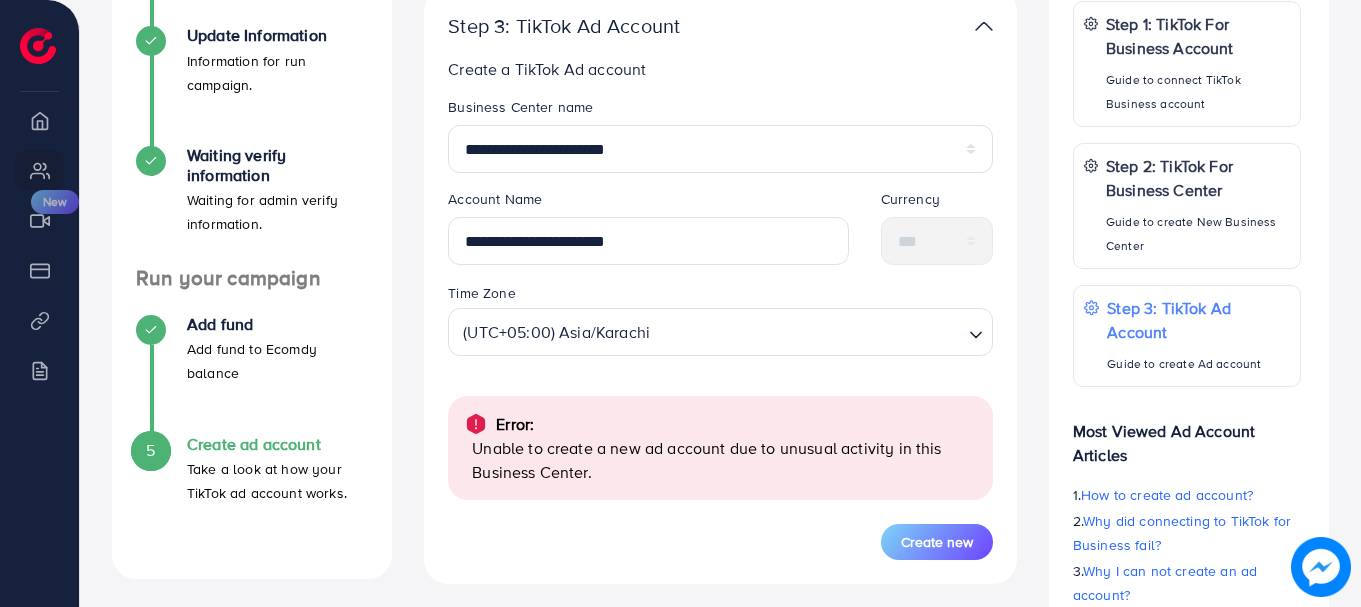 scroll, scrollTop: 619, scrollLeft: 0, axis: vertical 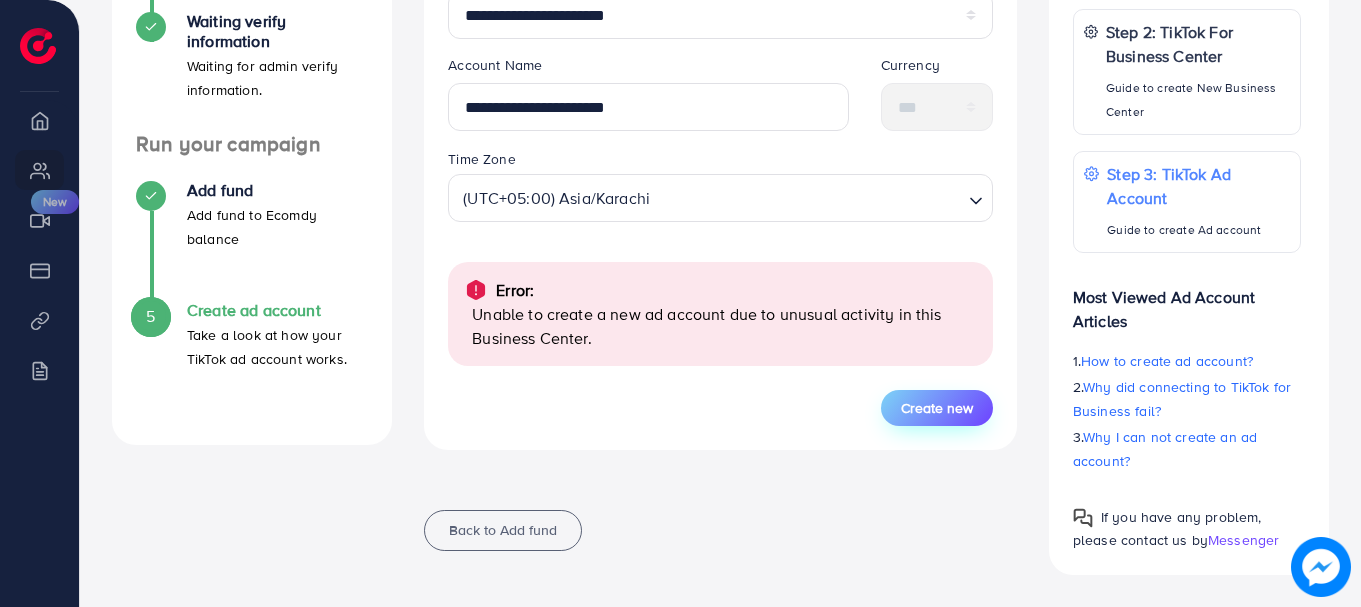 click on "Create new" at bounding box center (937, 408) 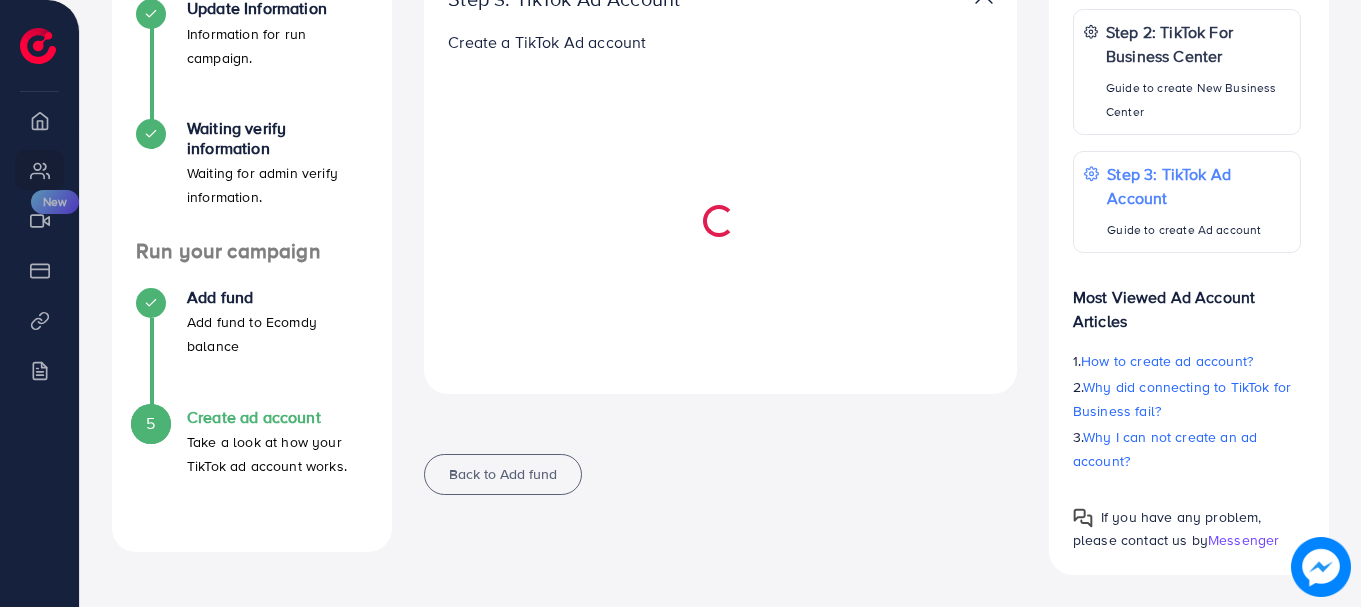 scroll, scrollTop: 512, scrollLeft: 0, axis: vertical 